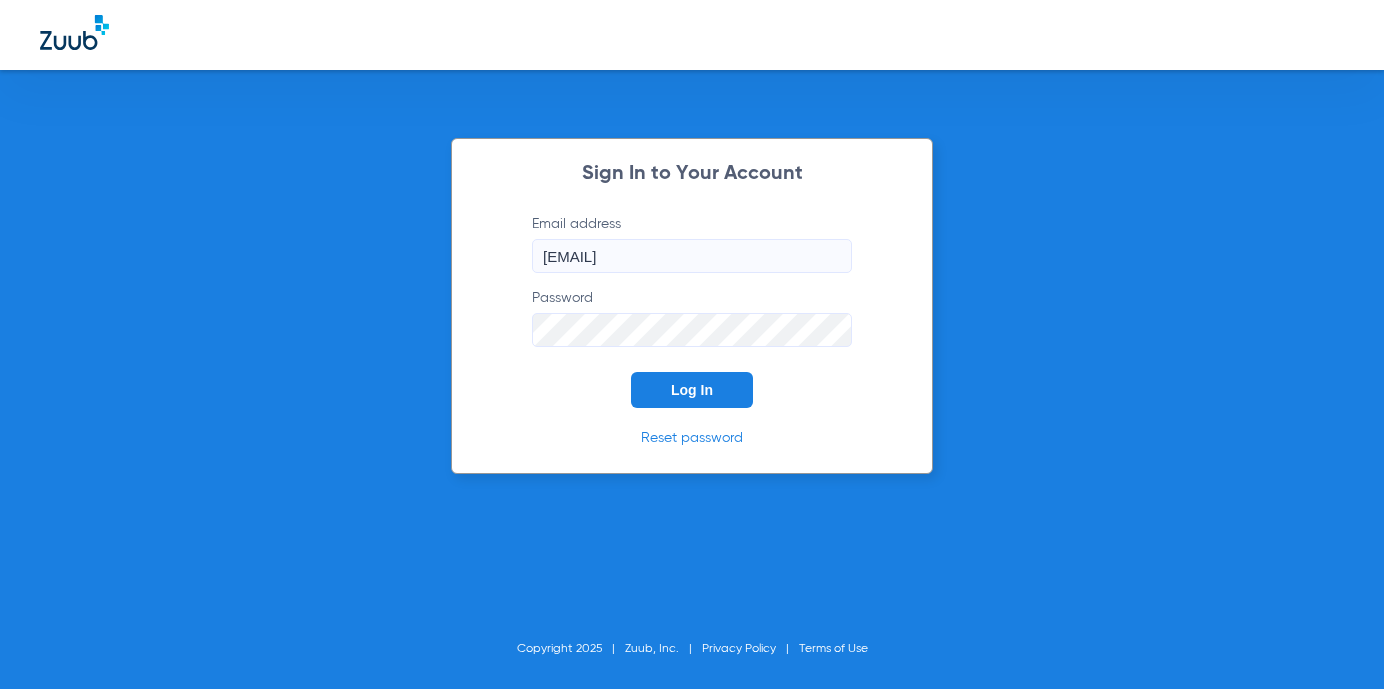 scroll, scrollTop: 0, scrollLeft: 0, axis: both 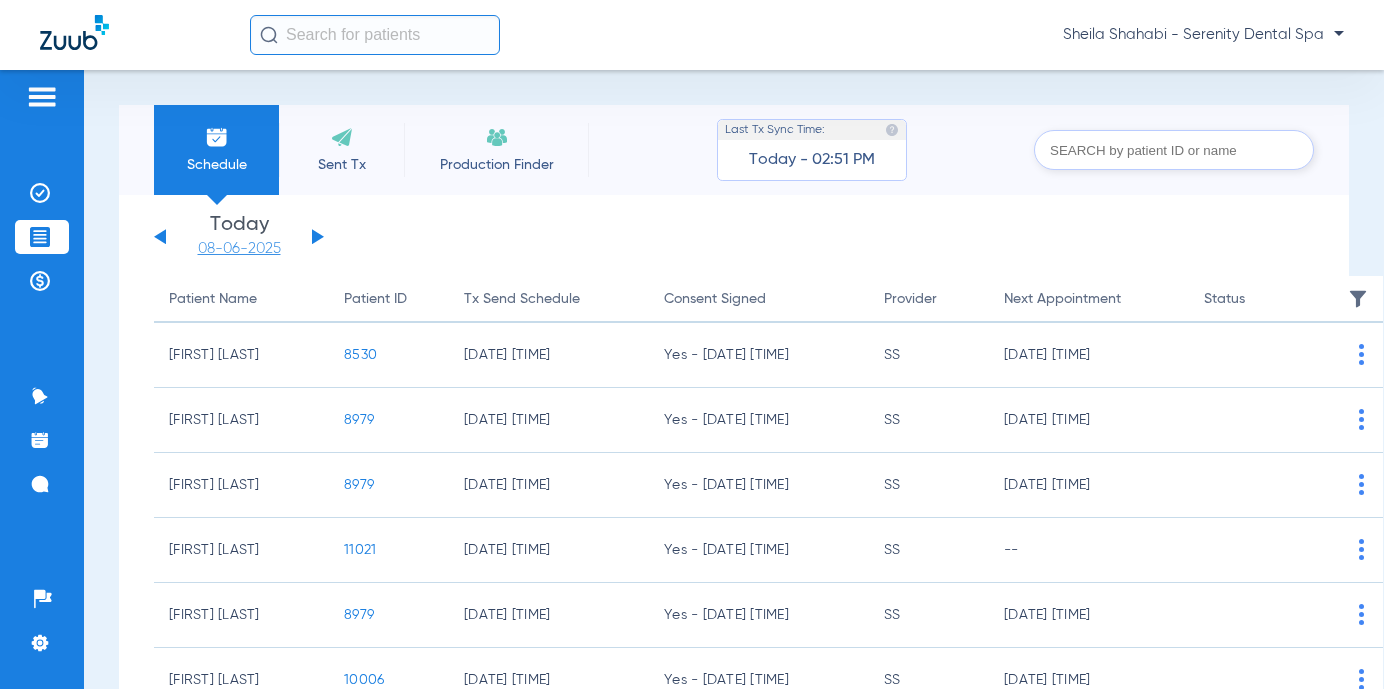 click on "08-06-2025" 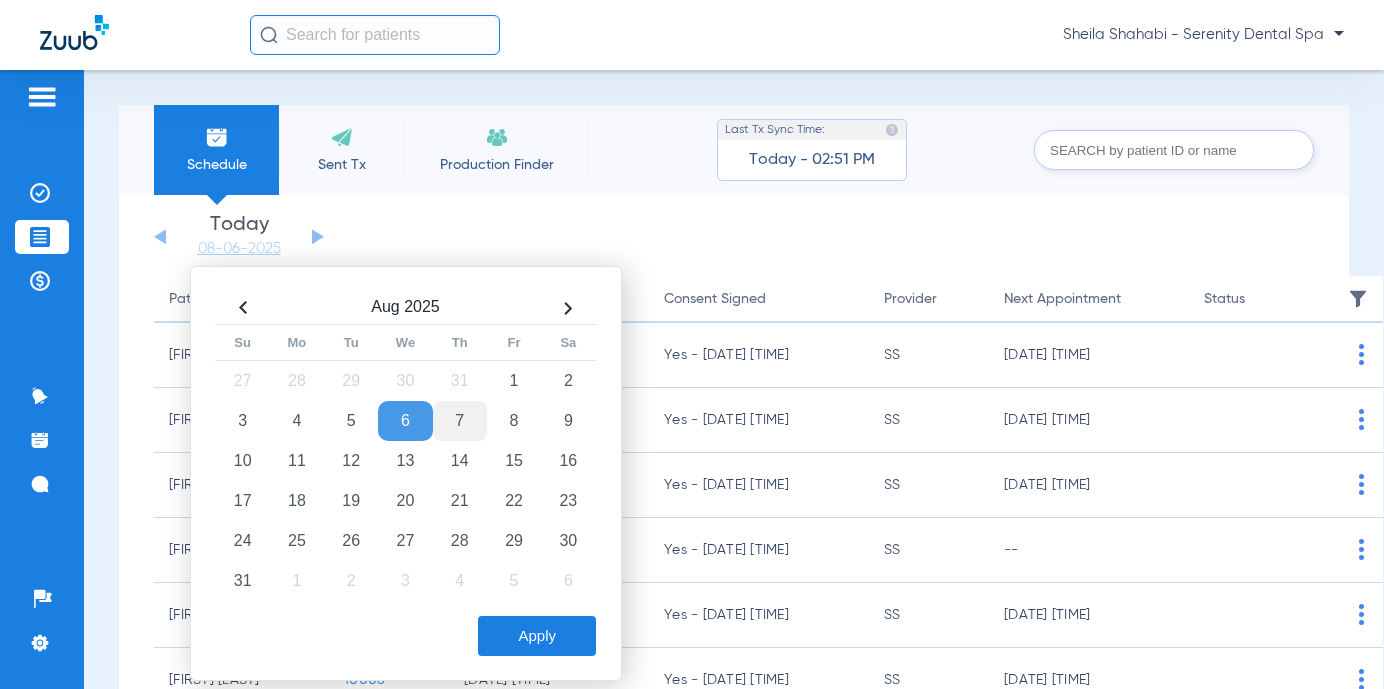 click on "7" 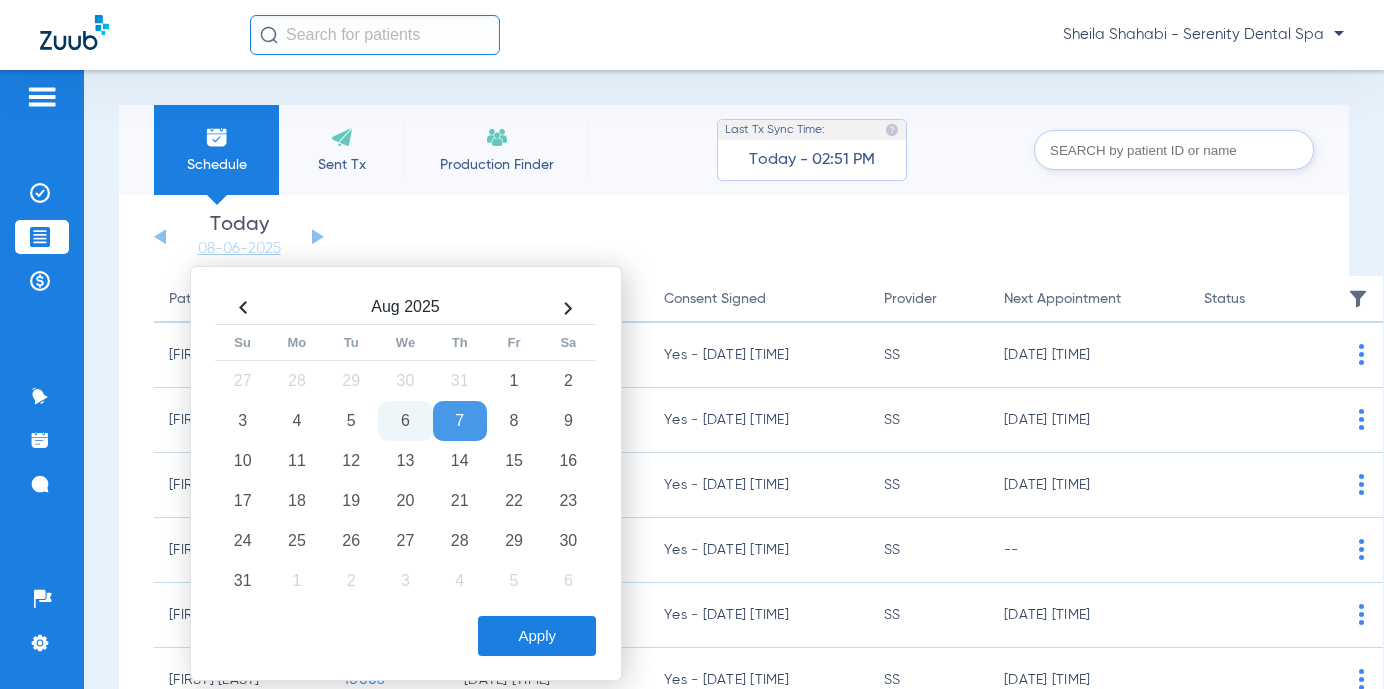 click on "[MONTH] [YEAR] Su Mo Tu We Th Fr Sa 27 28 29 30 31 1 2 3 4 5 6 7 8 9 10 11 12 13 14 15 16 17 18 19 20 21 22 23 24 25 26 27 28 29 30 31 1 2 3 4 5 6" 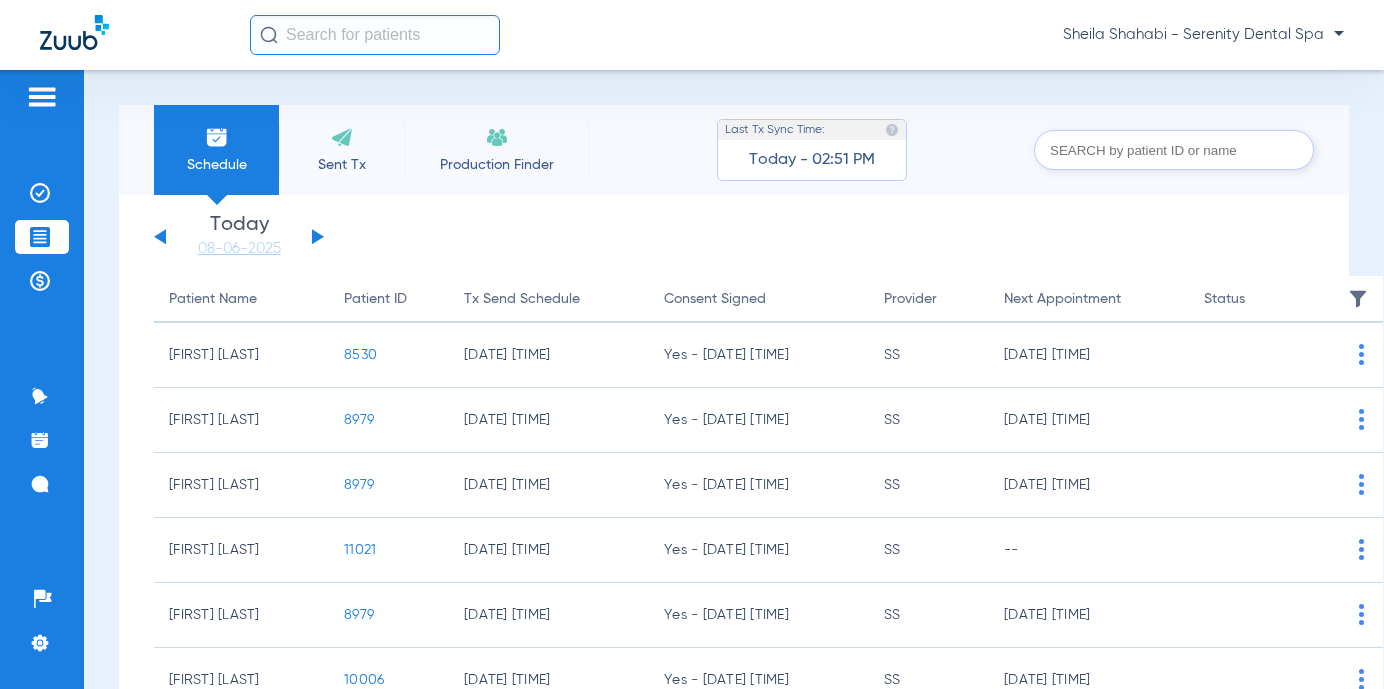 click 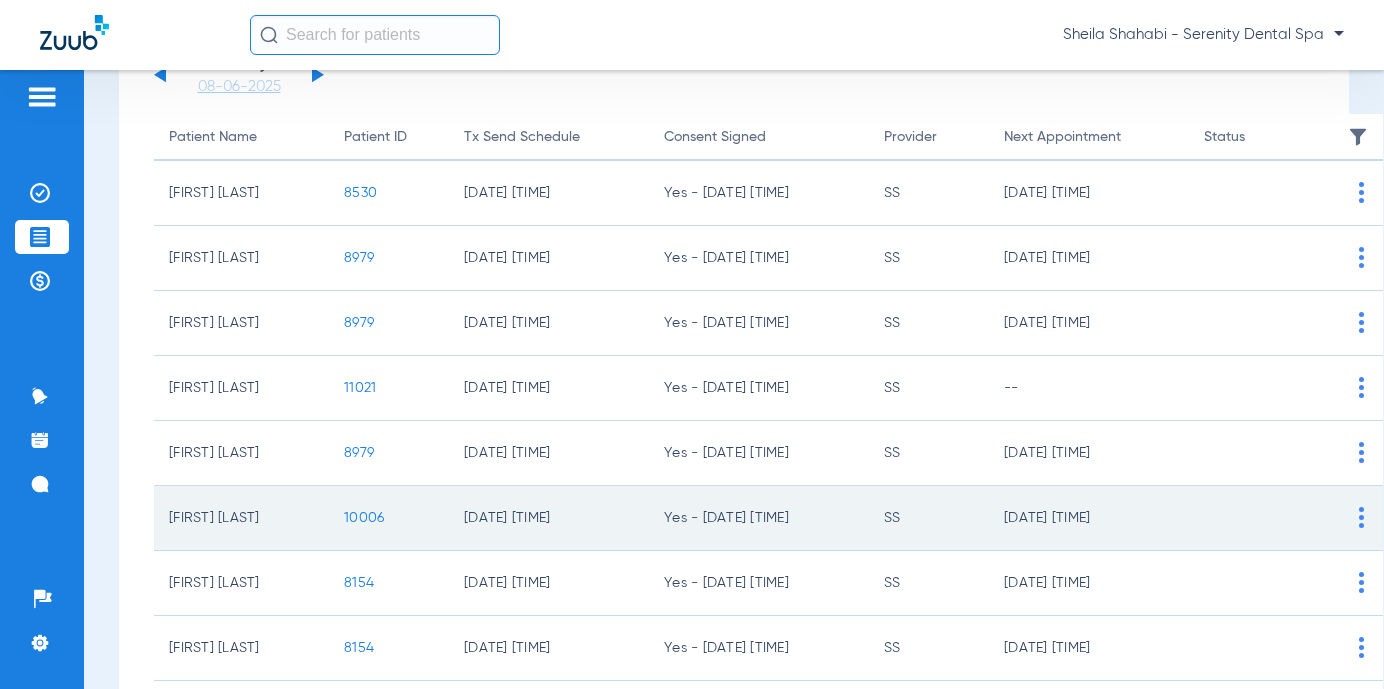 scroll, scrollTop: 430, scrollLeft: 0, axis: vertical 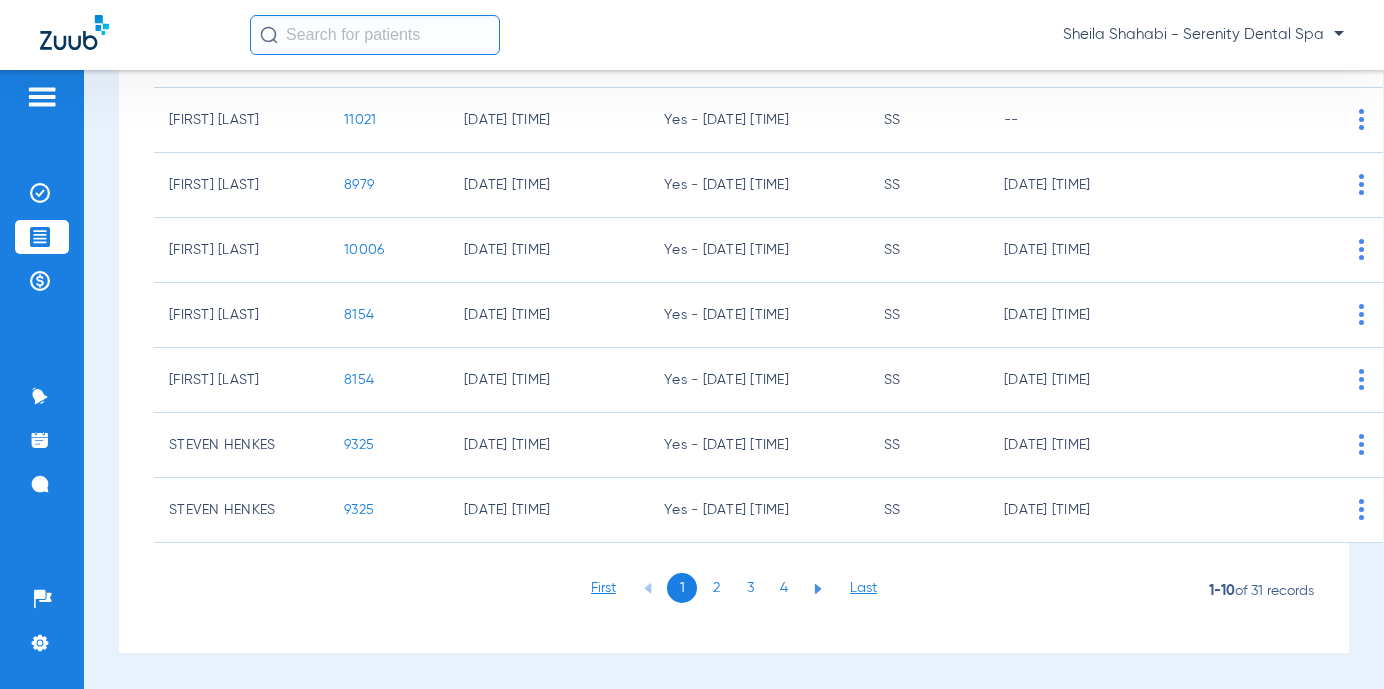 click on "3" 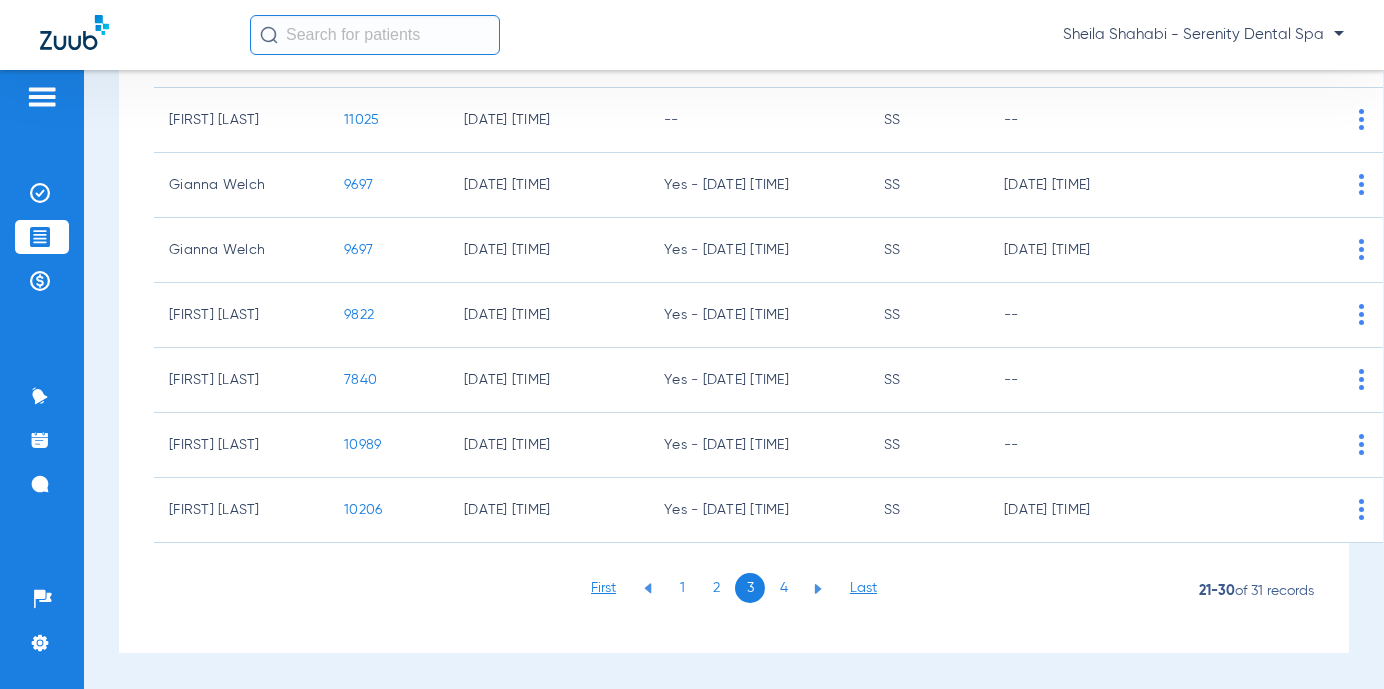click on "4" 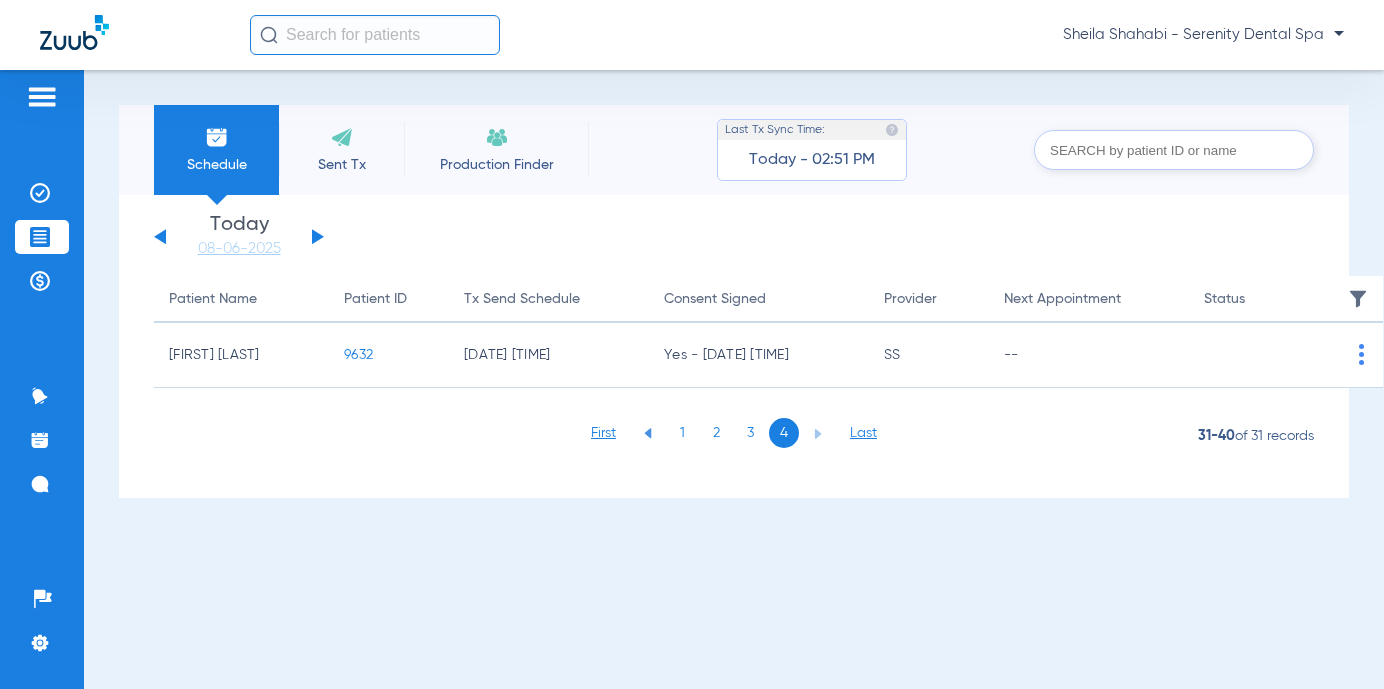 click on "3" 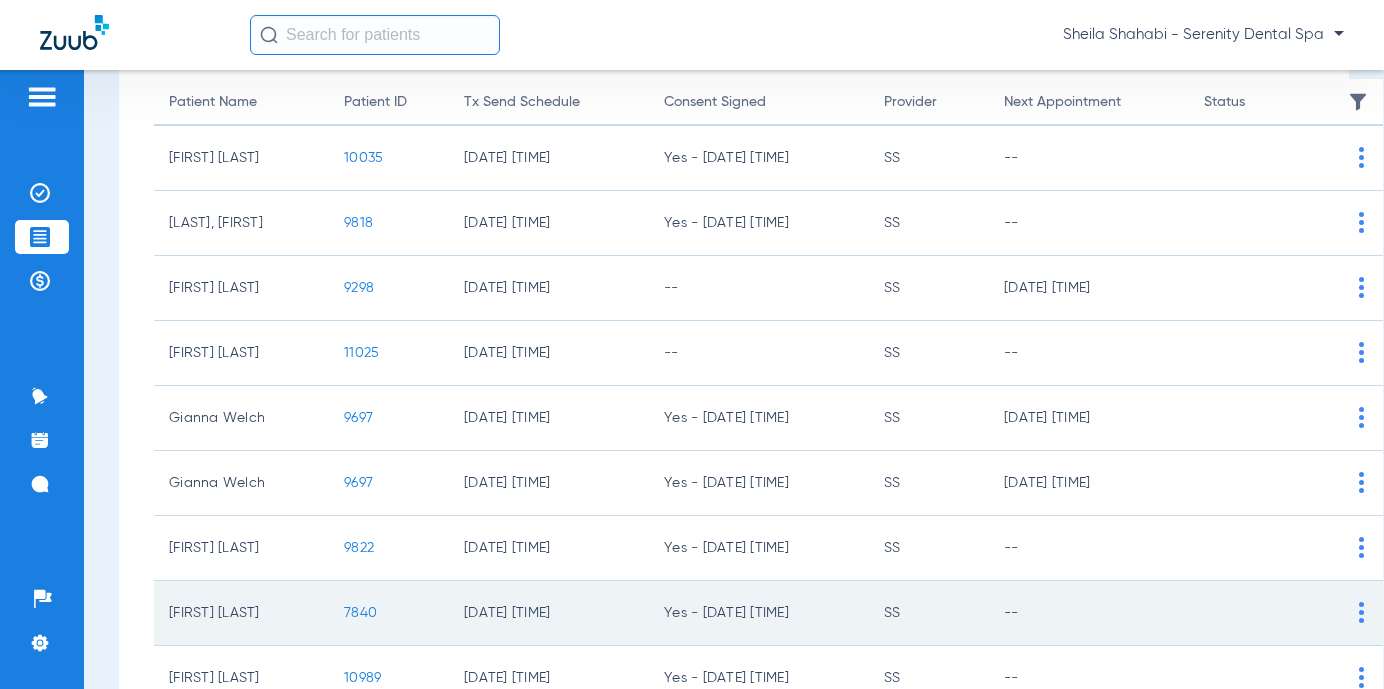 scroll, scrollTop: 100, scrollLeft: 0, axis: vertical 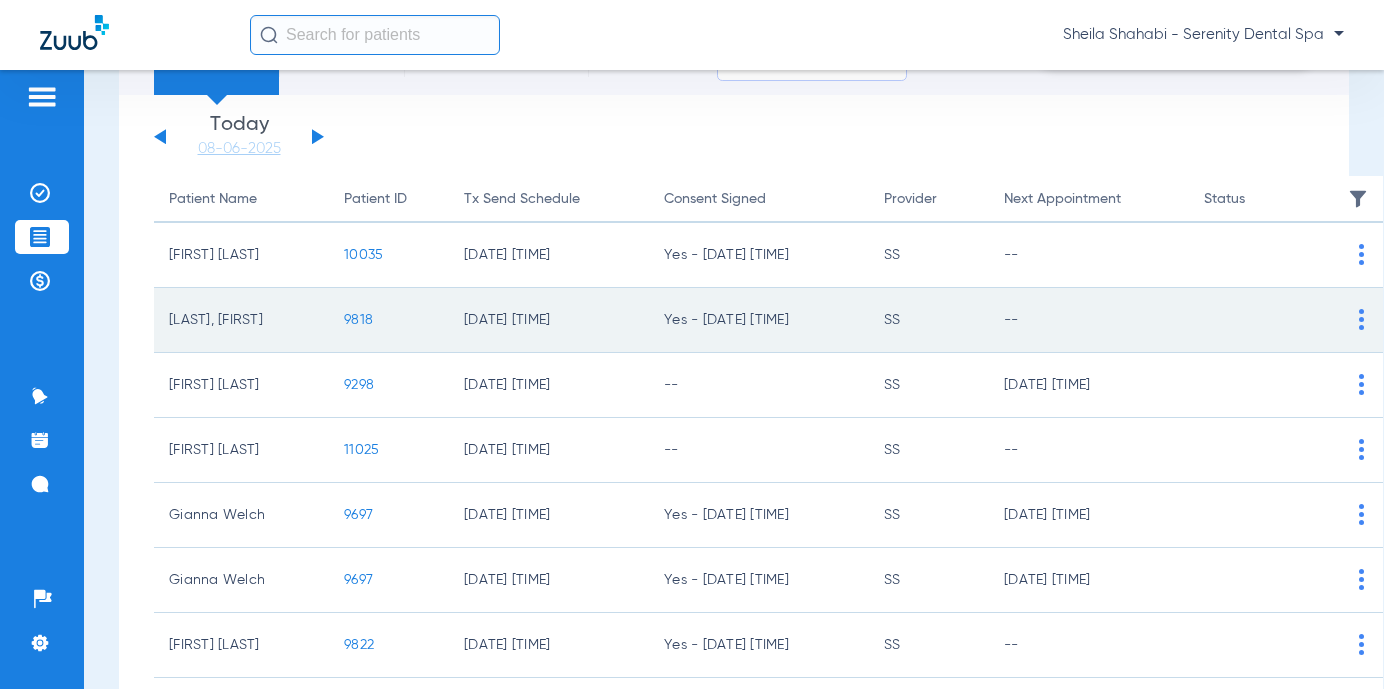 click on "9818" 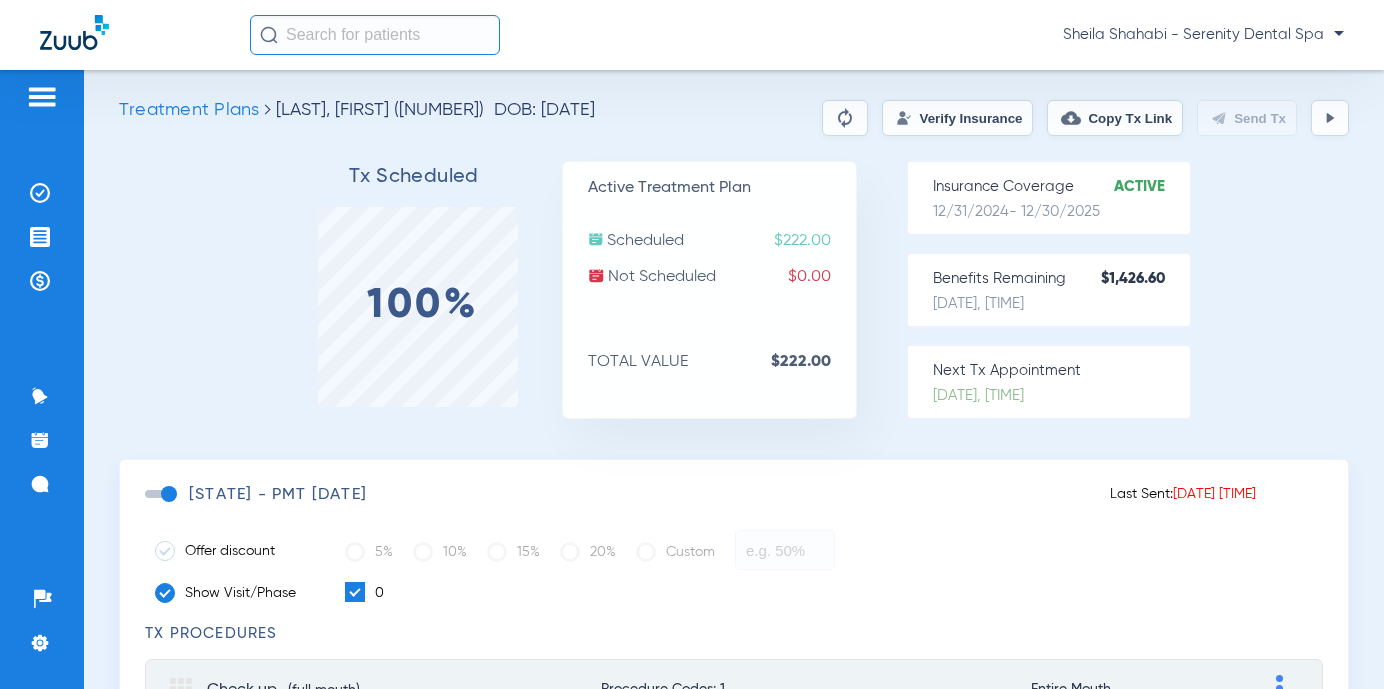 scroll, scrollTop: 0, scrollLeft: 0, axis: both 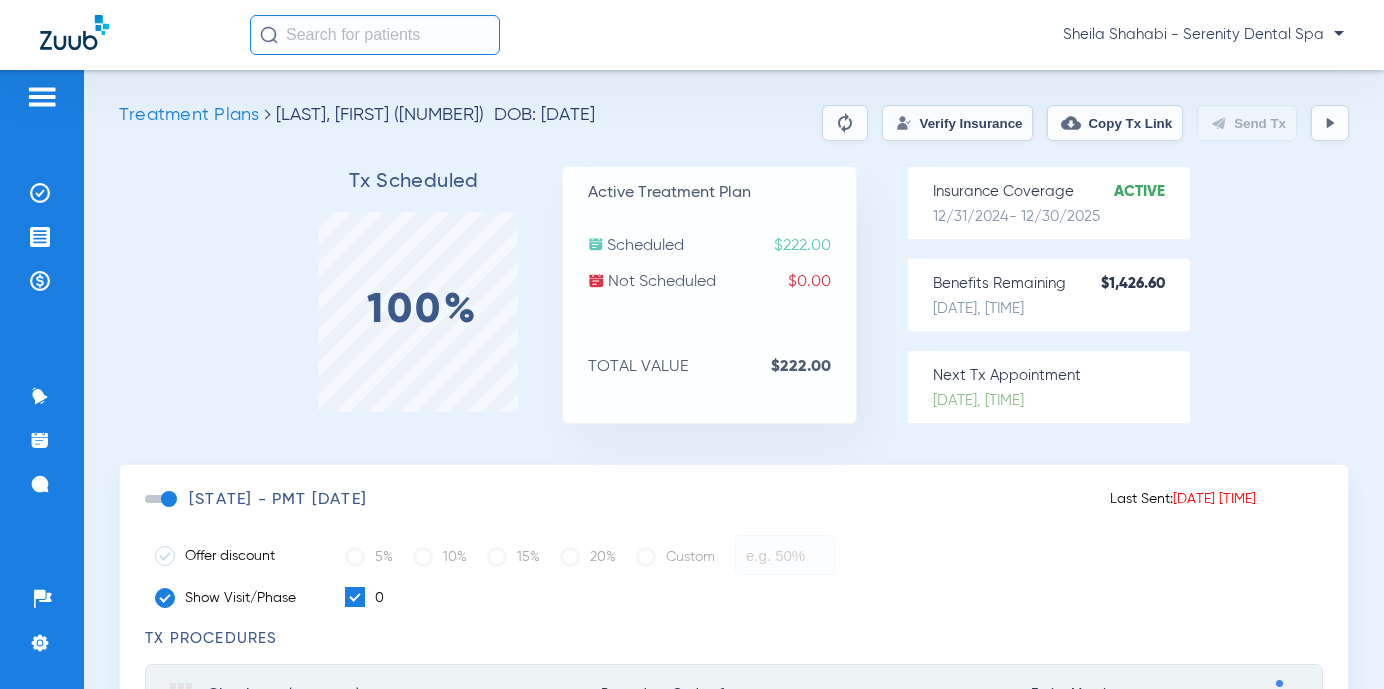 click 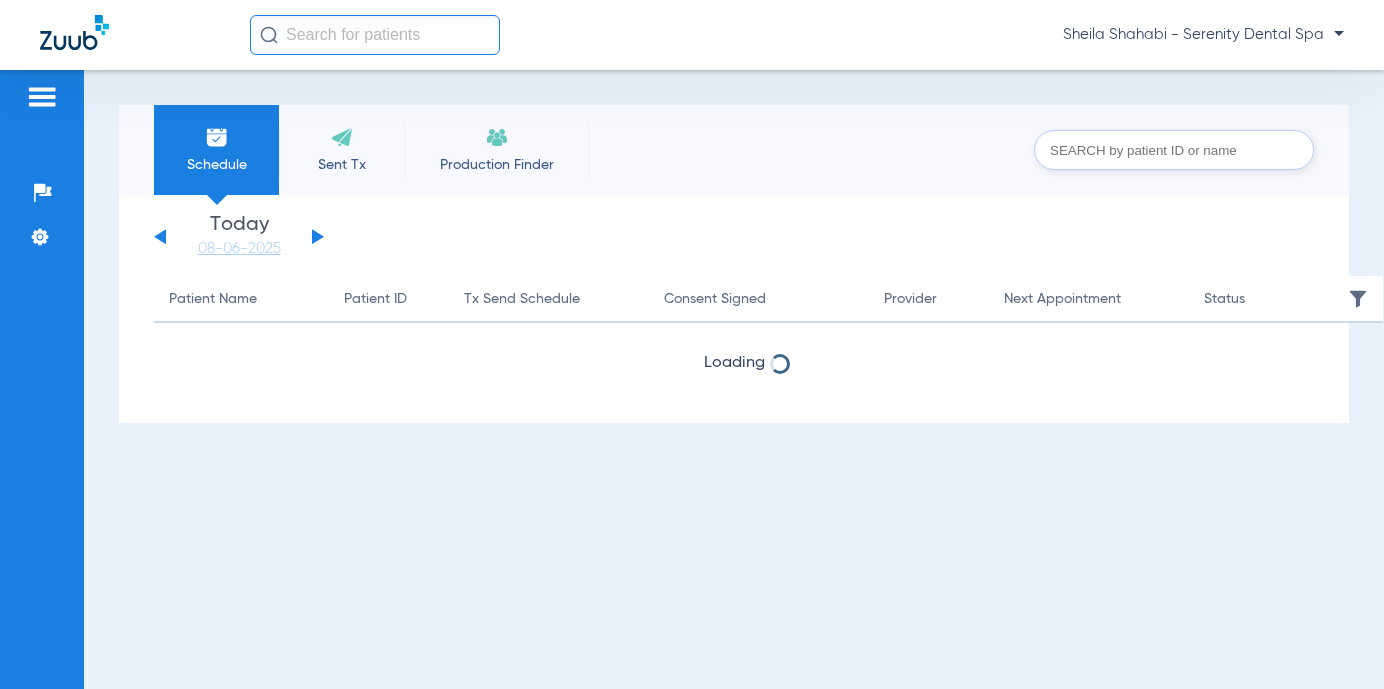 scroll, scrollTop: 0, scrollLeft: 0, axis: both 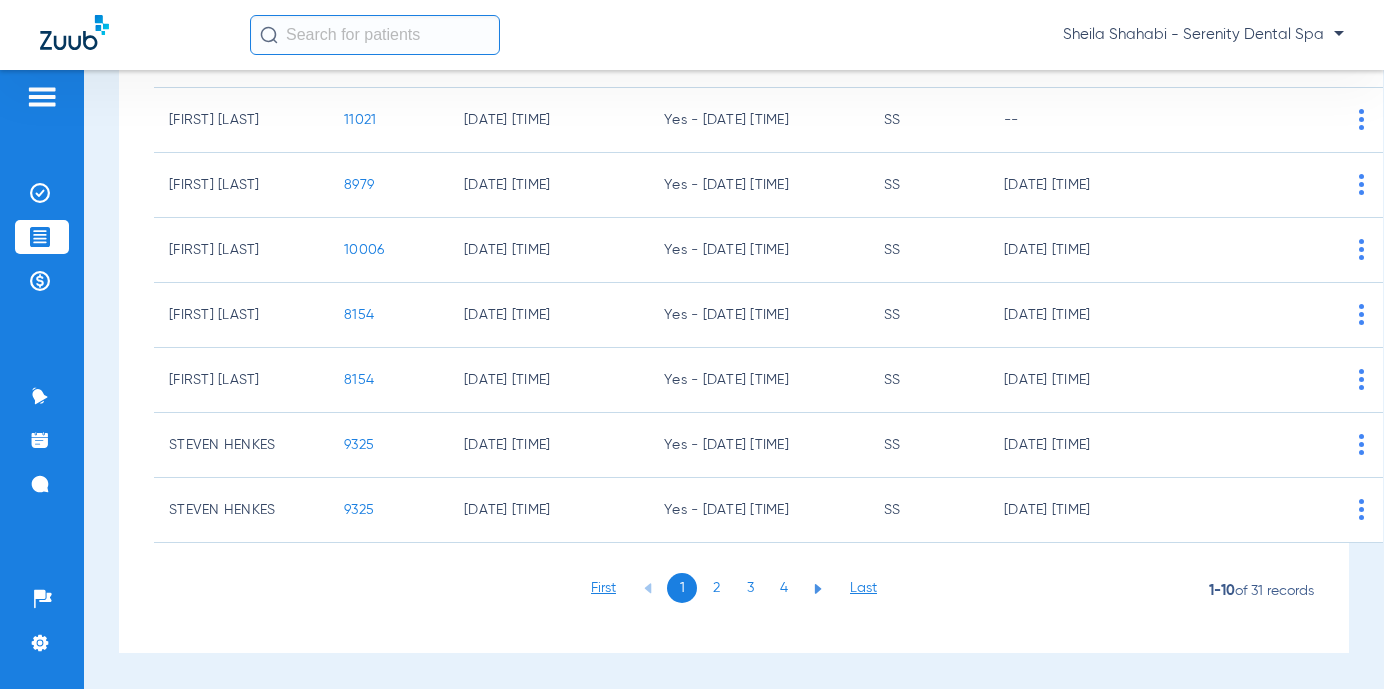 click on "3" 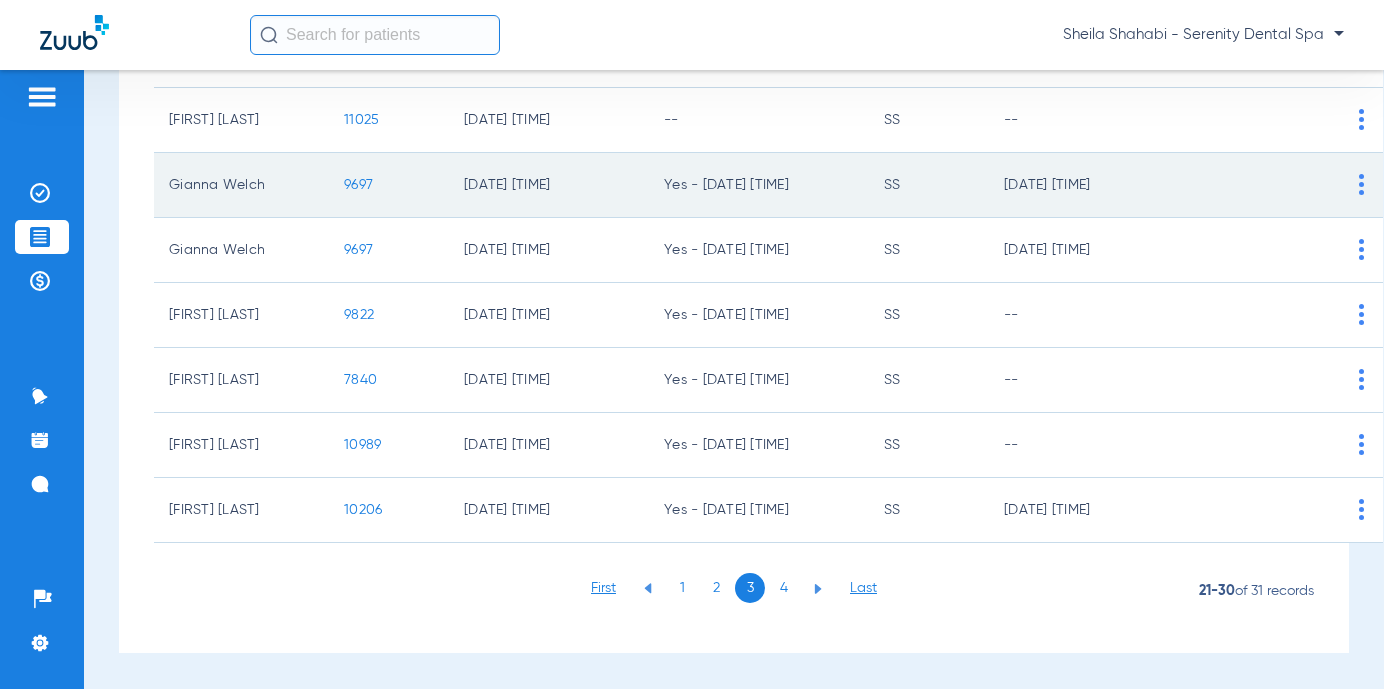click on "9697" 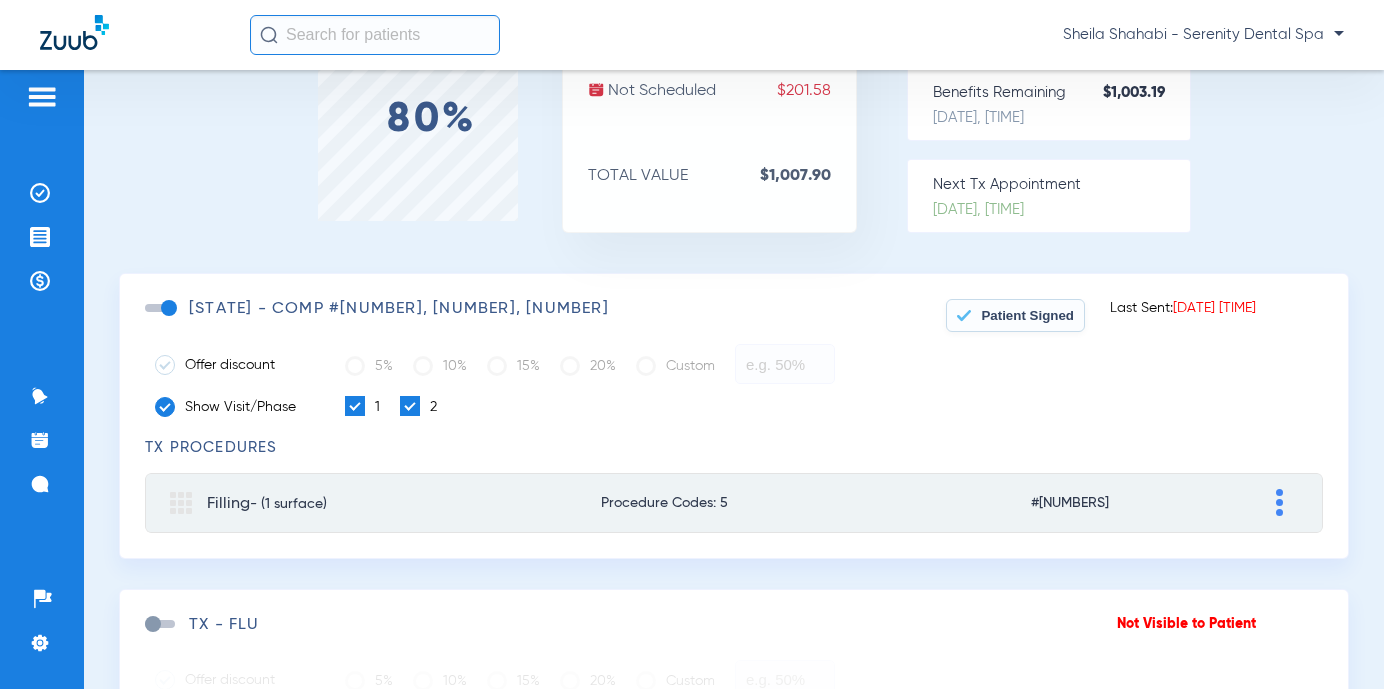 scroll, scrollTop: 0, scrollLeft: 0, axis: both 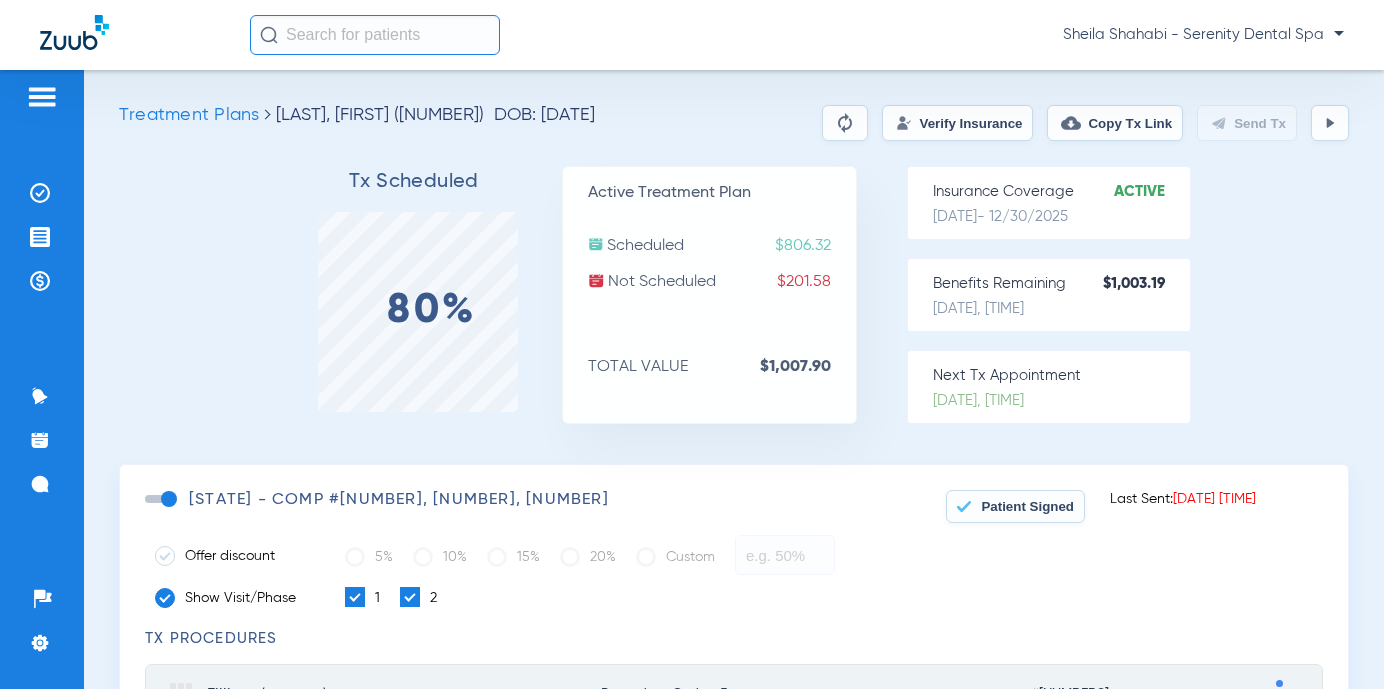 click 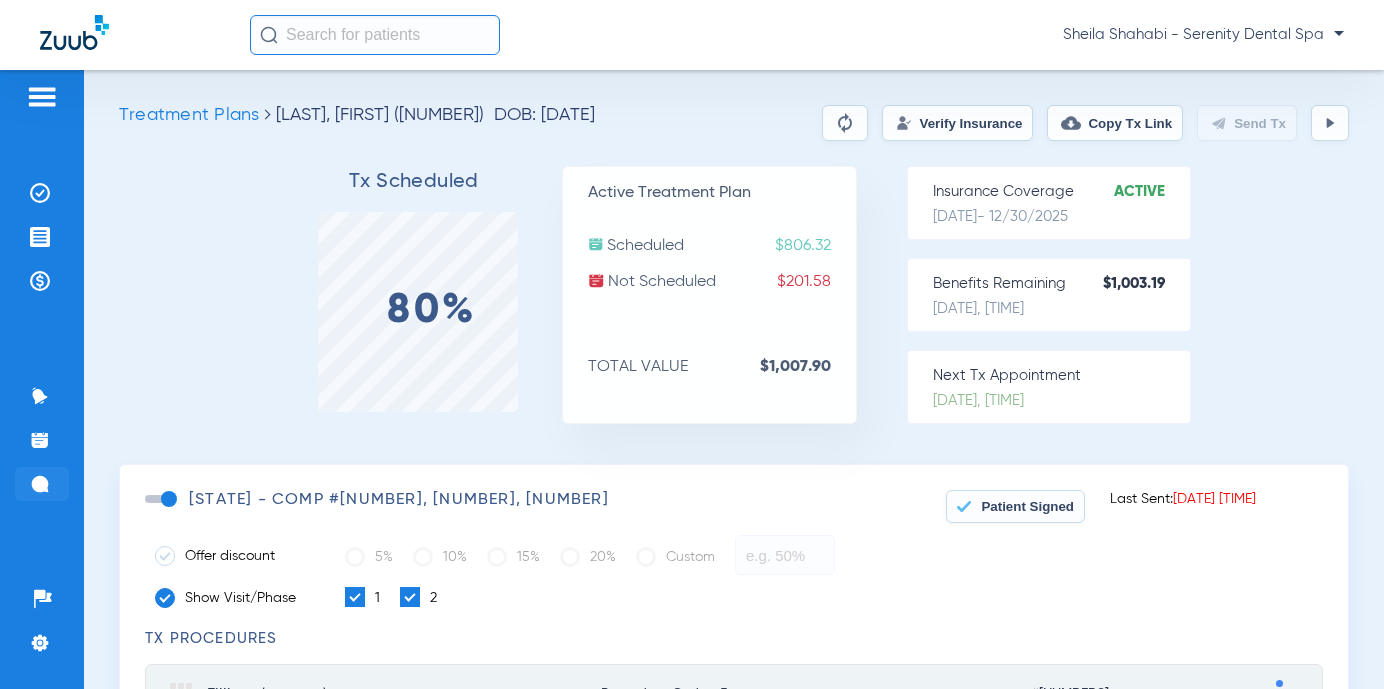 click 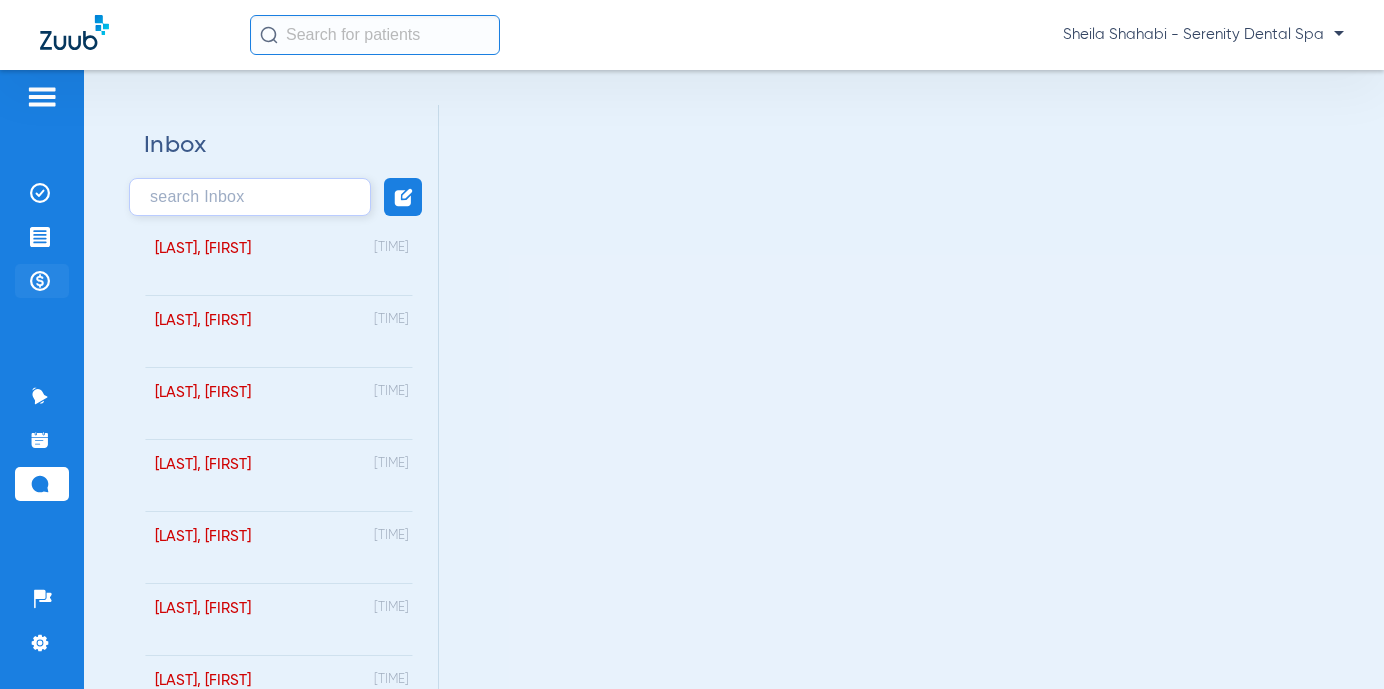 click on "Payments & A/R" 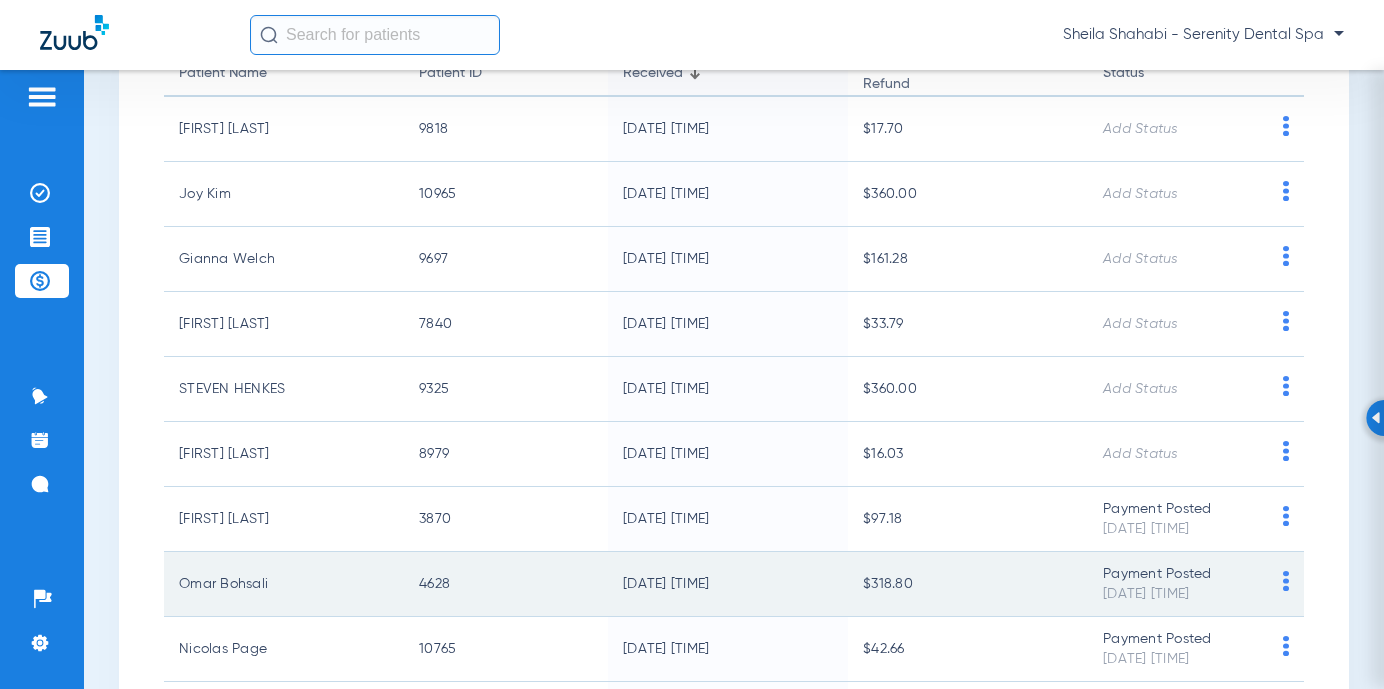 scroll, scrollTop: 300, scrollLeft: 0, axis: vertical 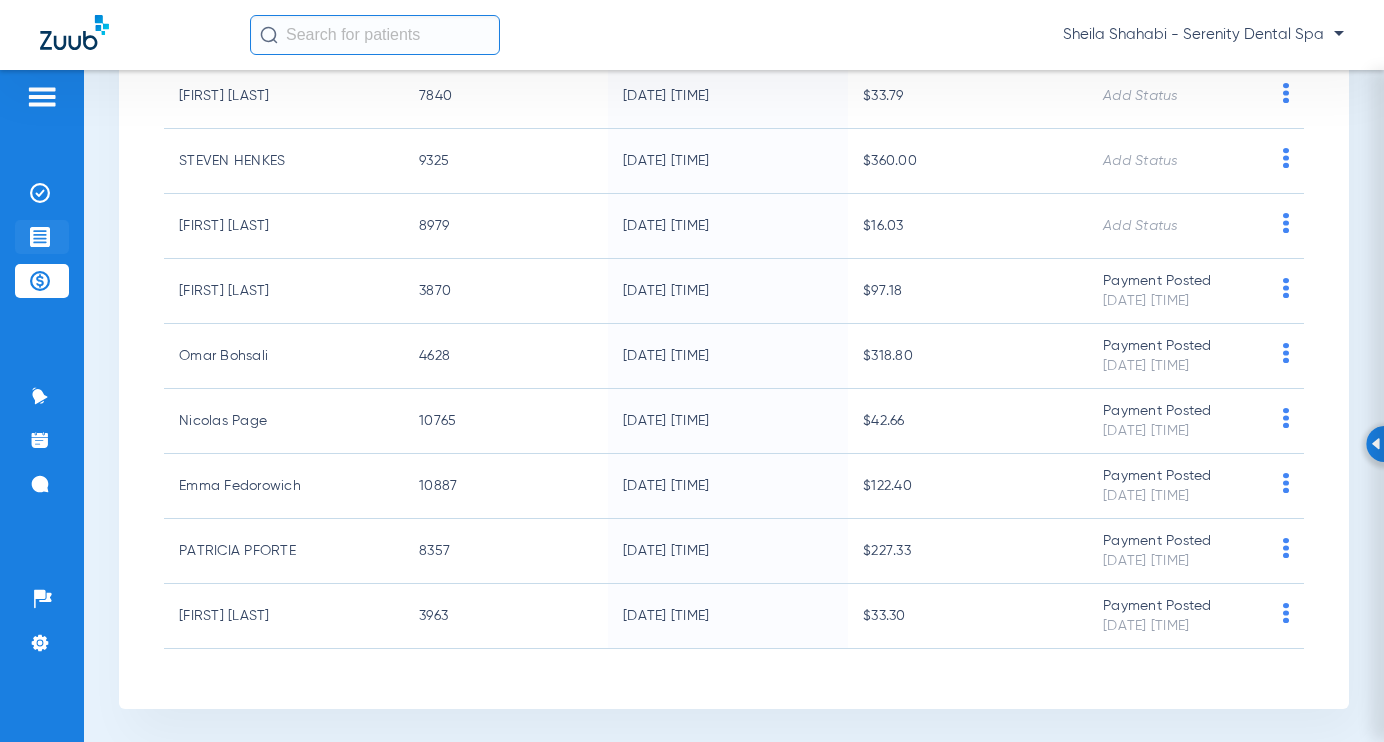 click 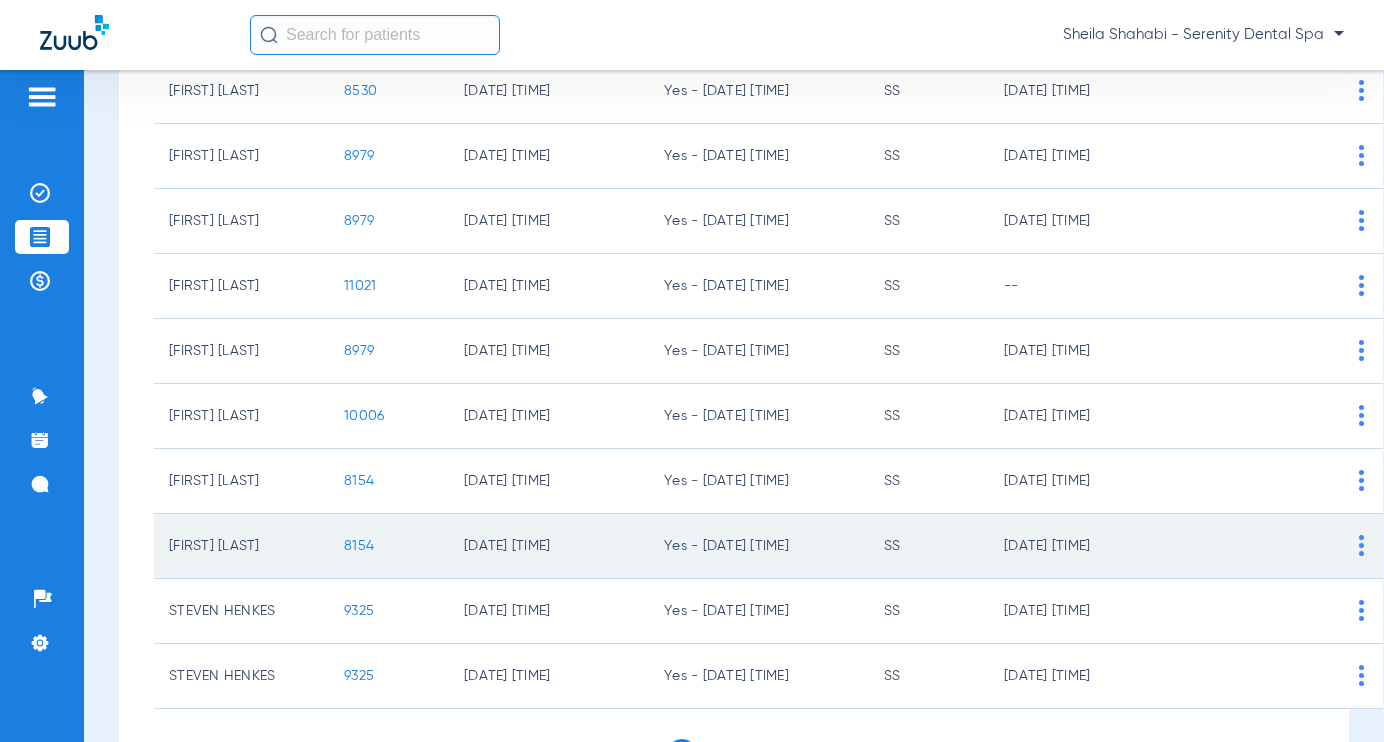 scroll, scrollTop: 377, scrollLeft: 0, axis: vertical 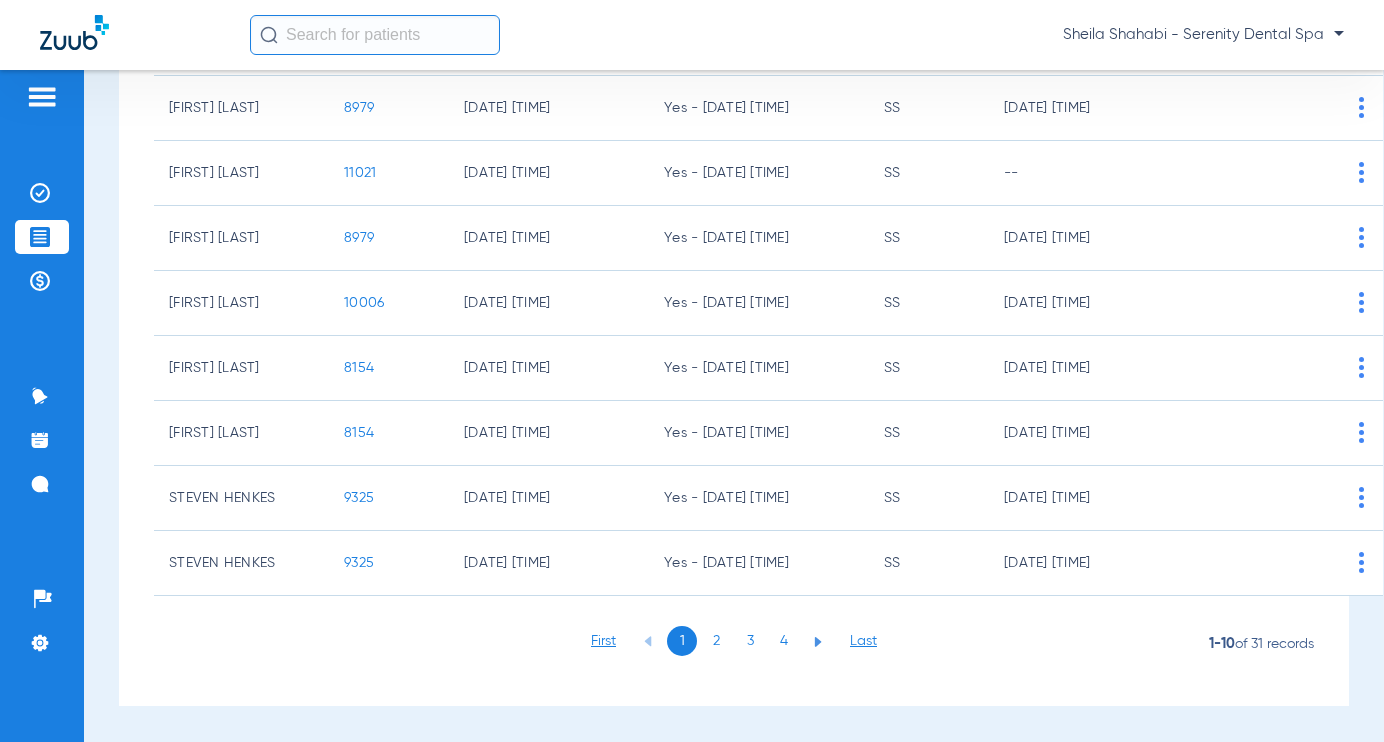 click on "4" 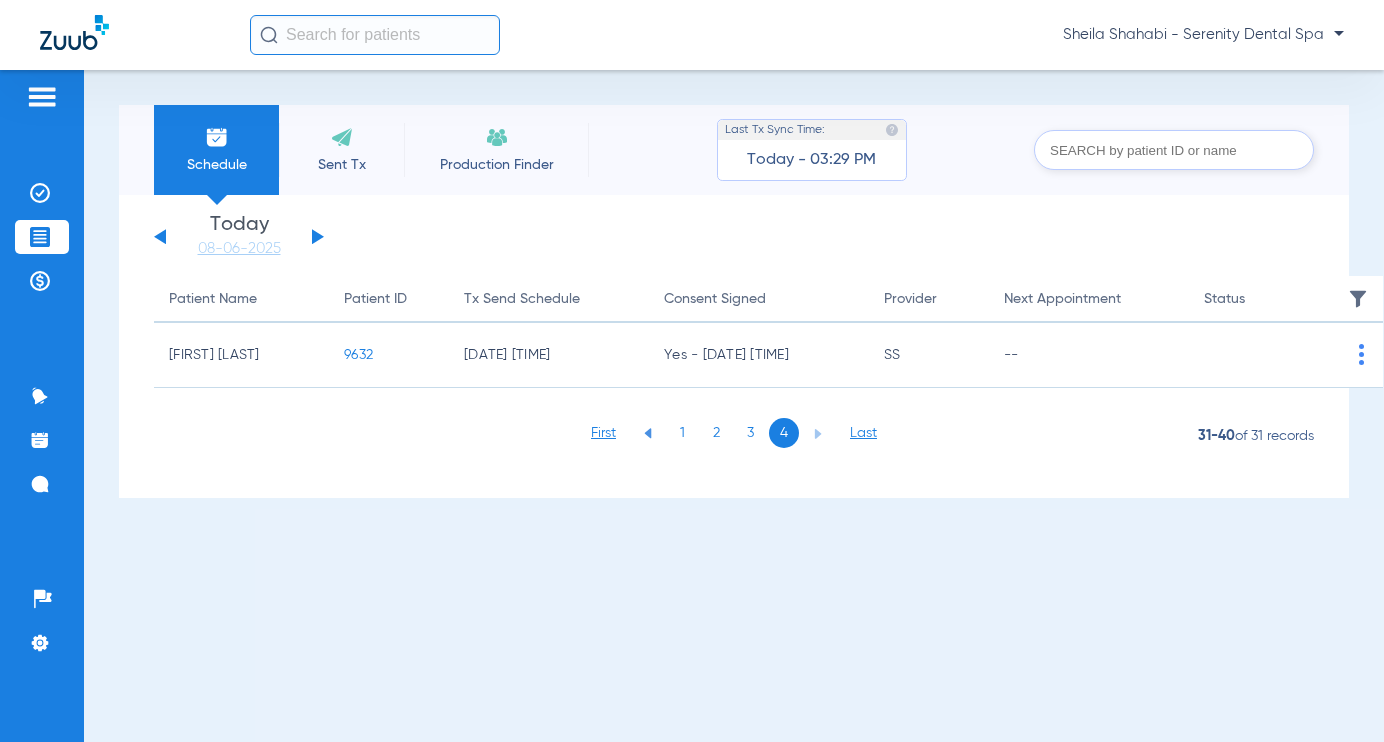 click on "3" 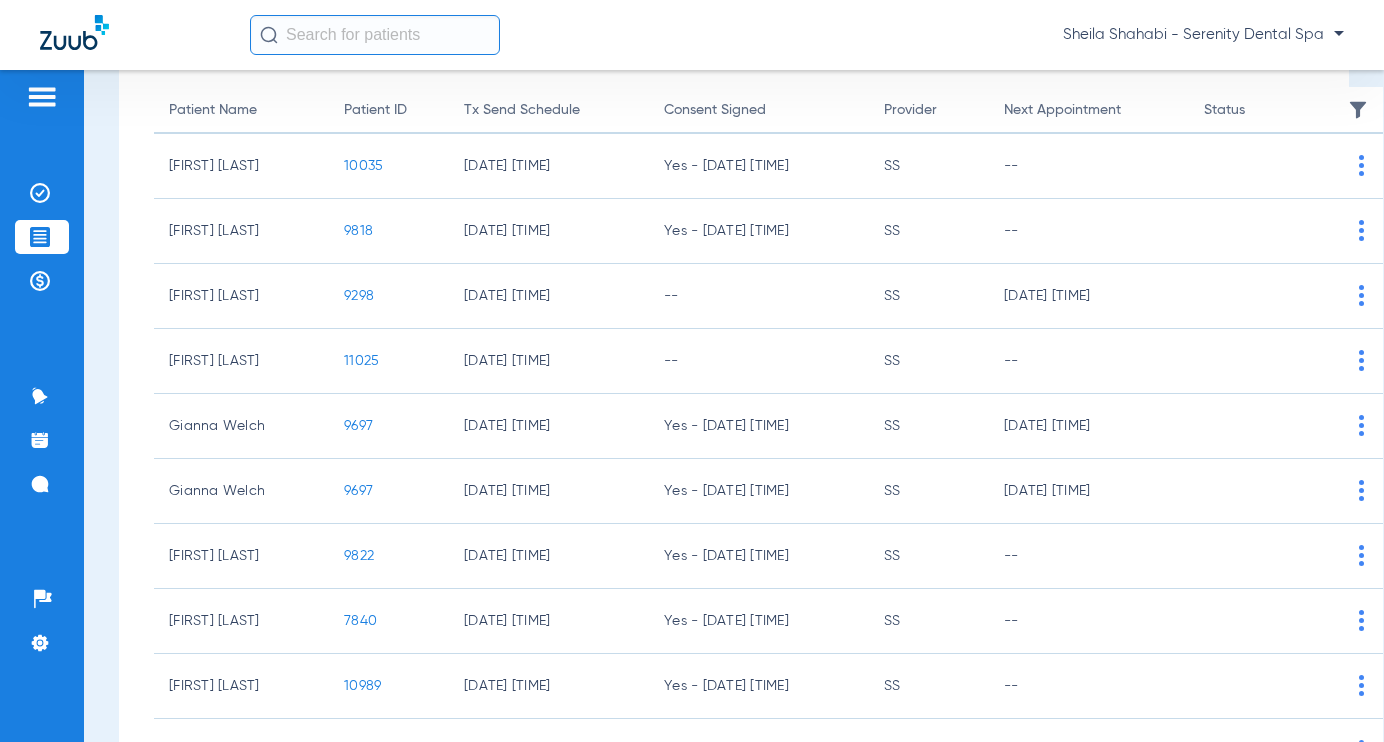 scroll, scrollTop: 377, scrollLeft: 0, axis: vertical 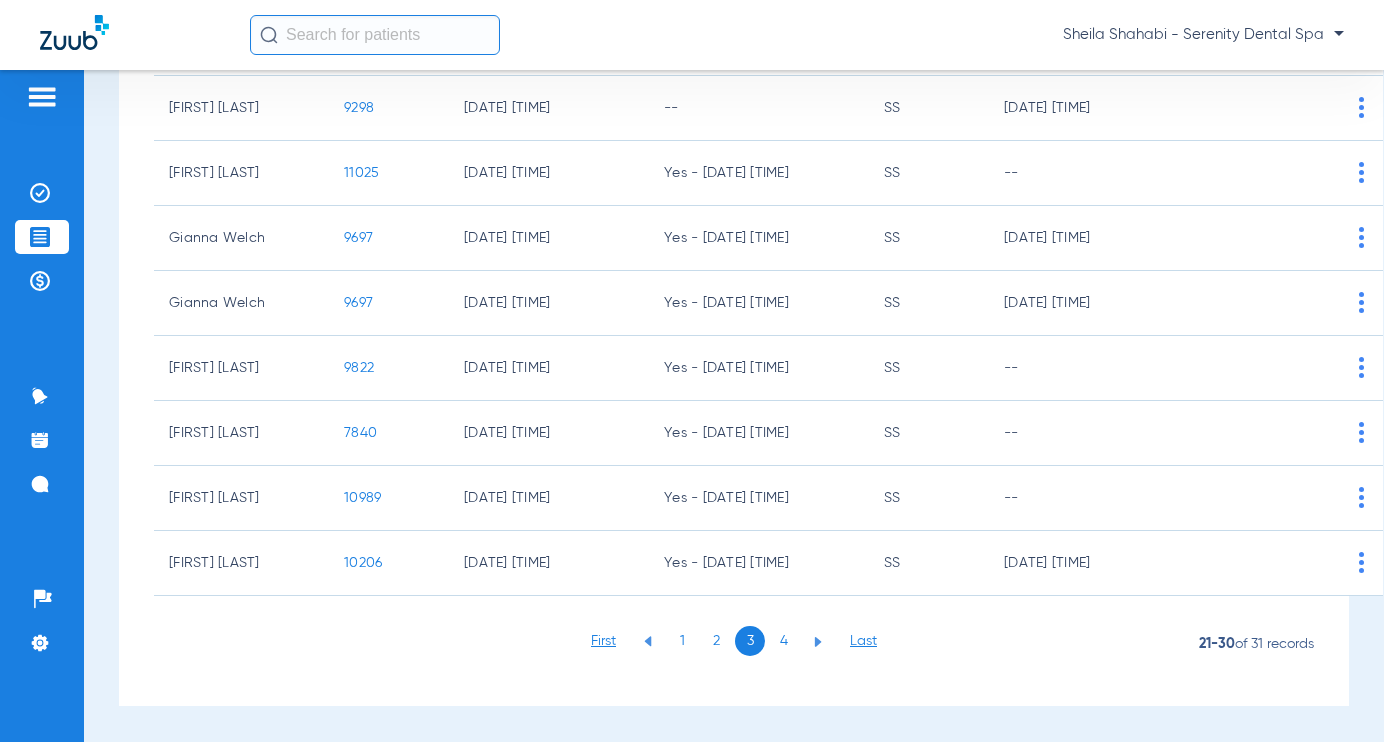 click on "4" 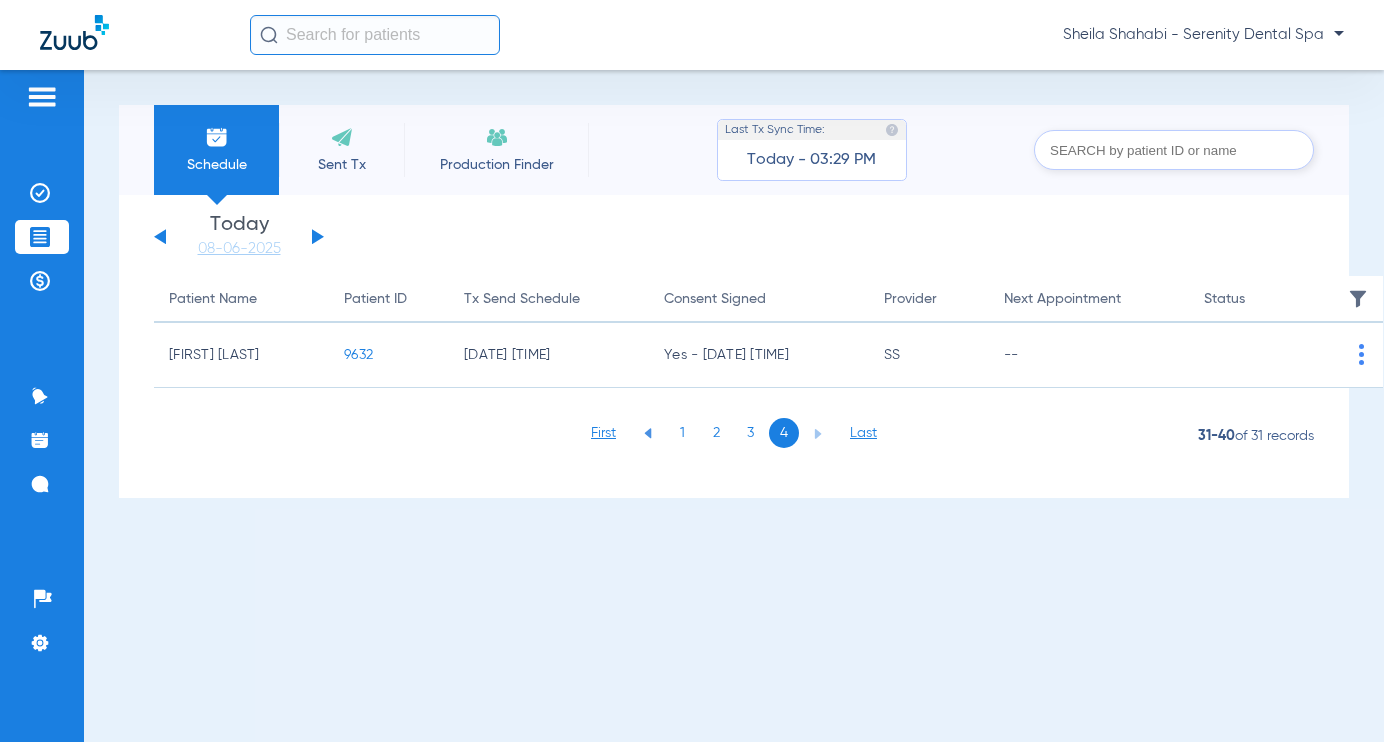 click on "3" 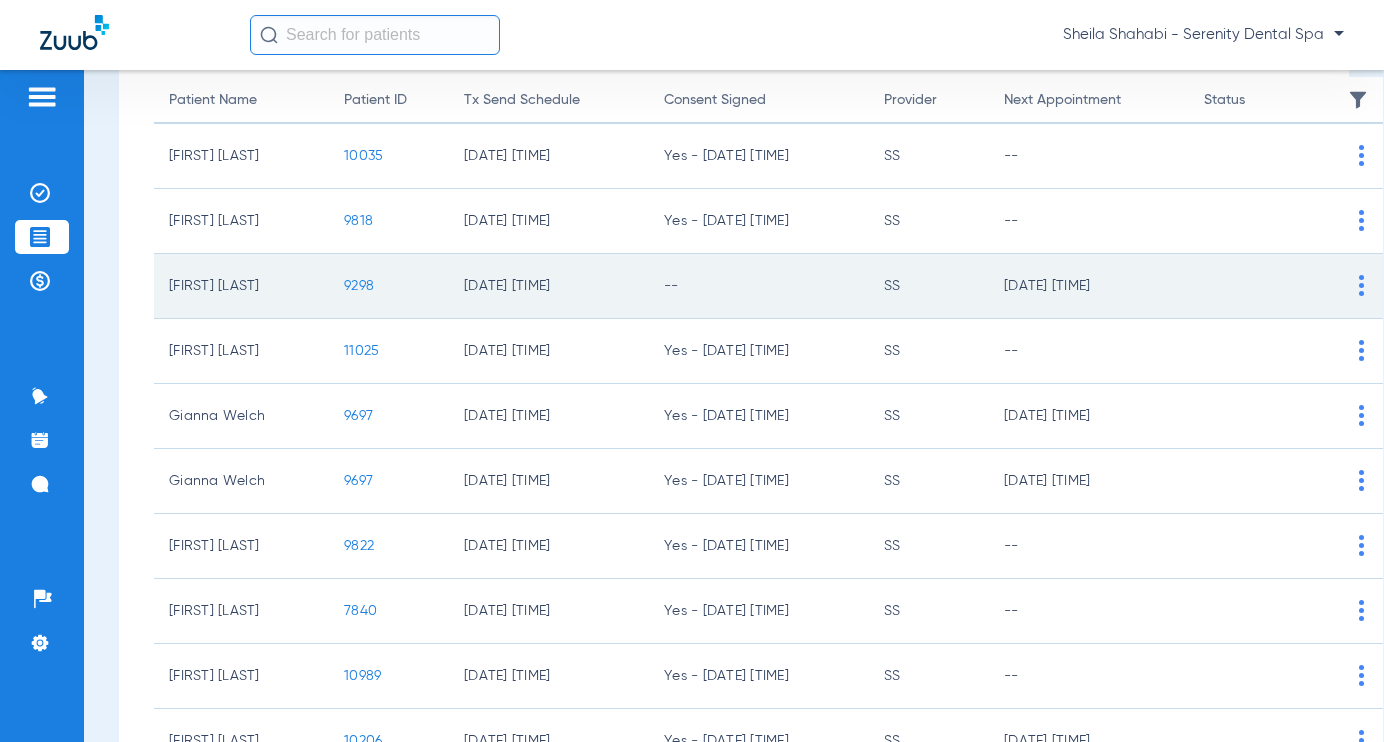 scroll, scrollTop: 177, scrollLeft: 0, axis: vertical 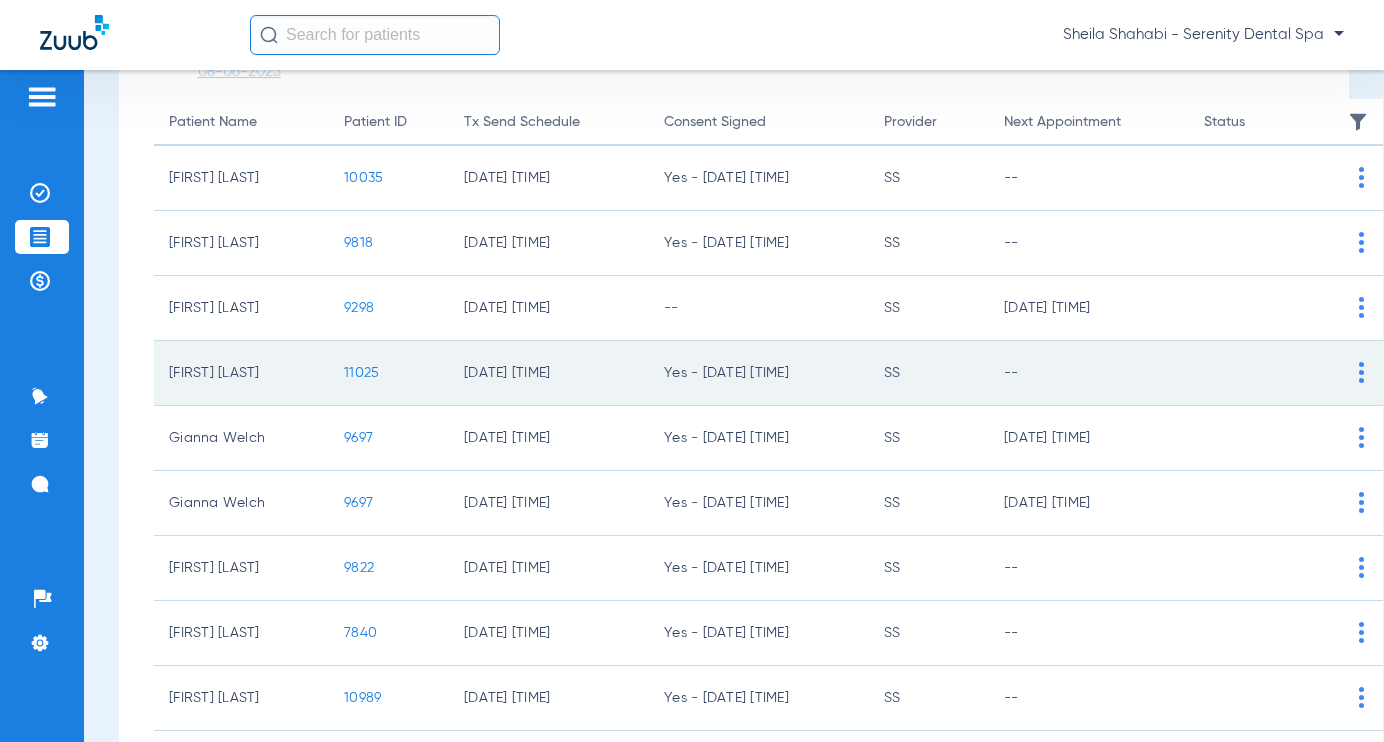 click on "11025" 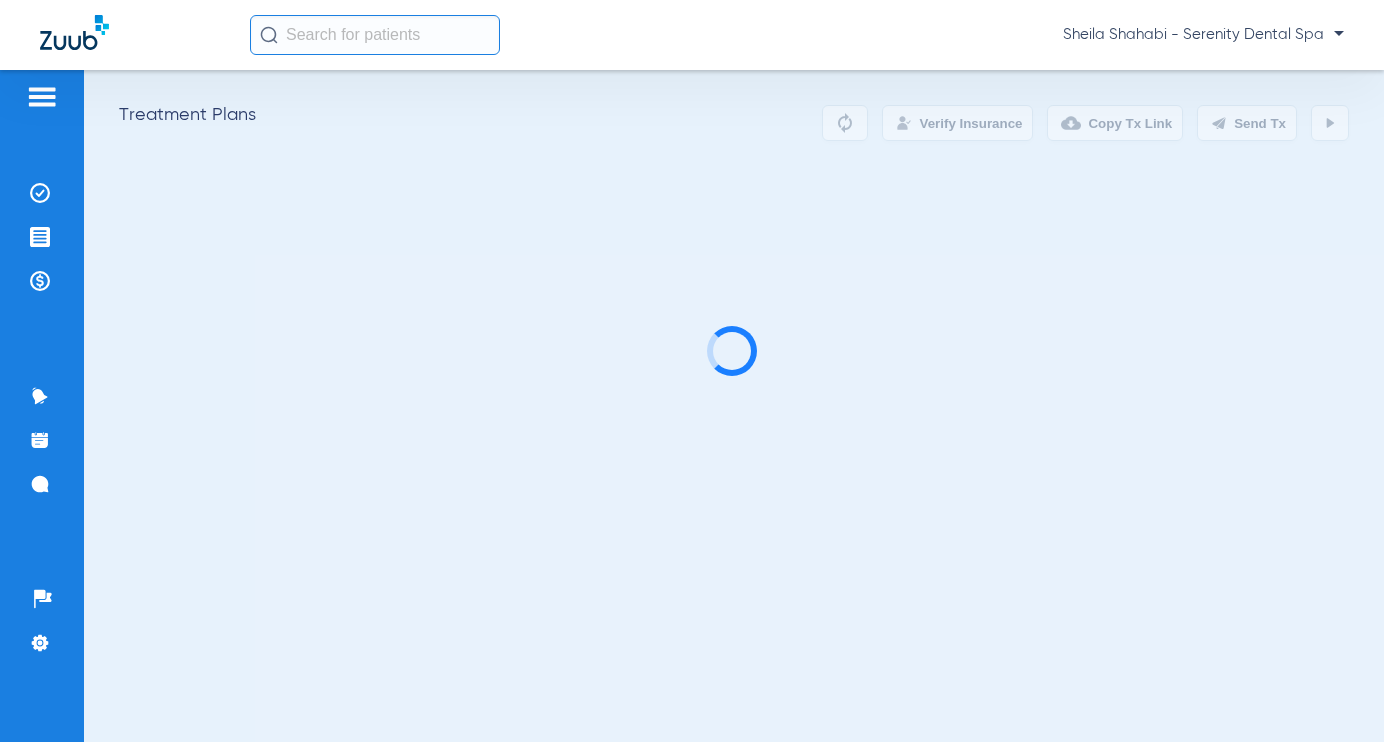 scroll, scrollTop: 0, scrollLeft: 0, axis: both 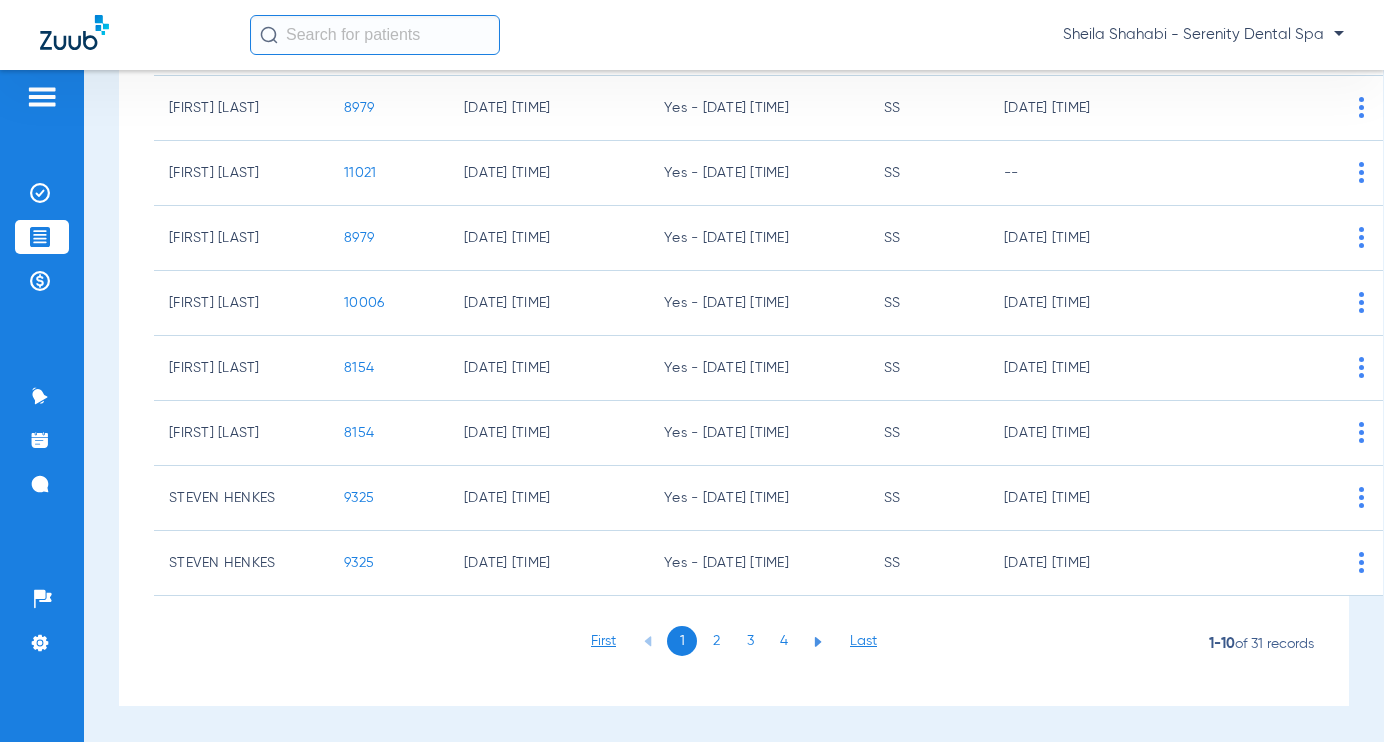 click on "3" 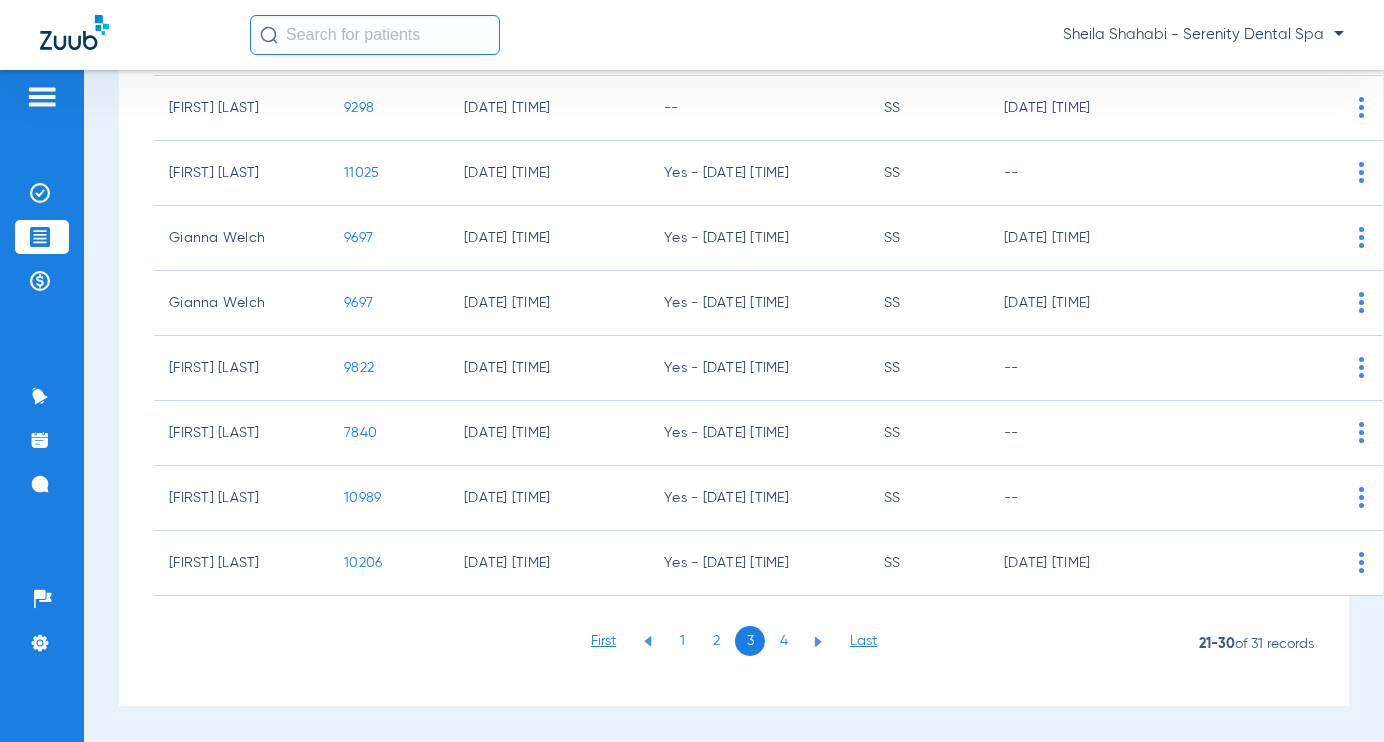 click on "4" 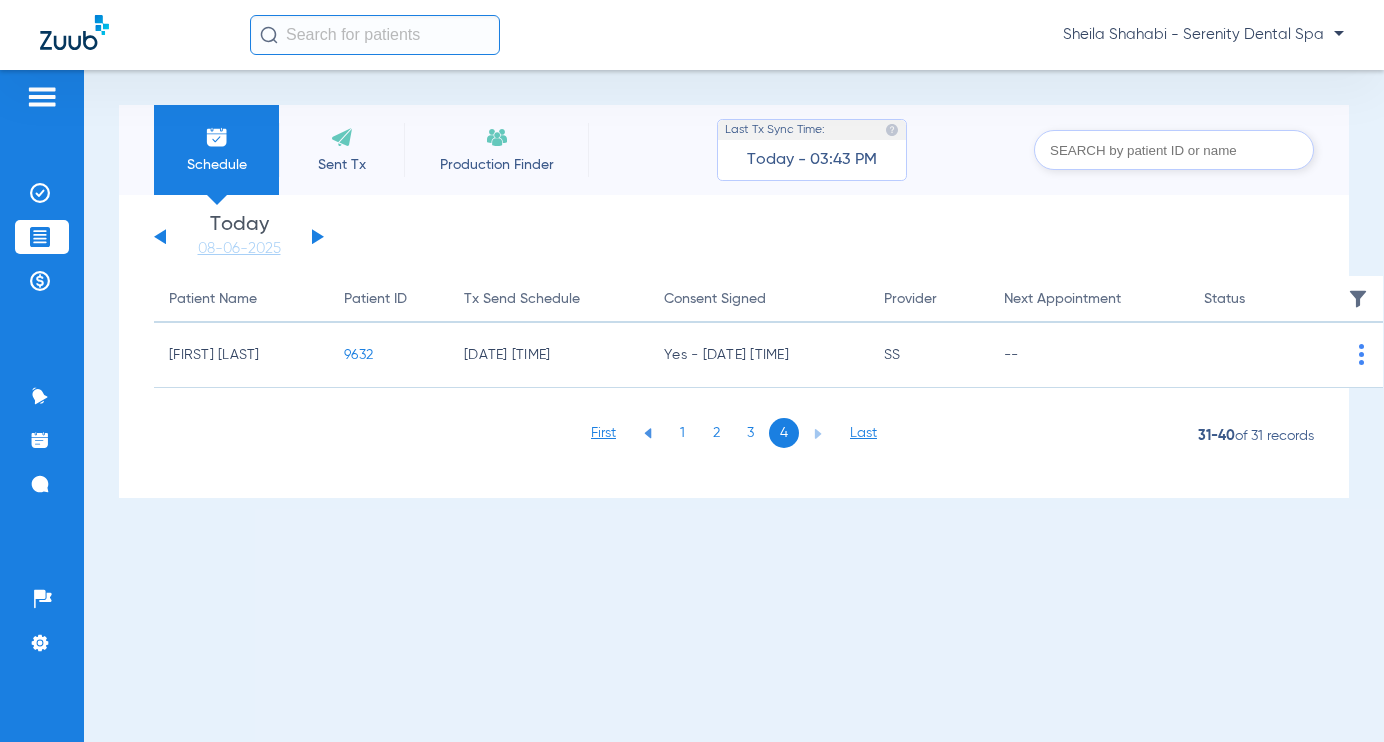scroll, scrollTop: 0, scrollLeft: 0, axis: both 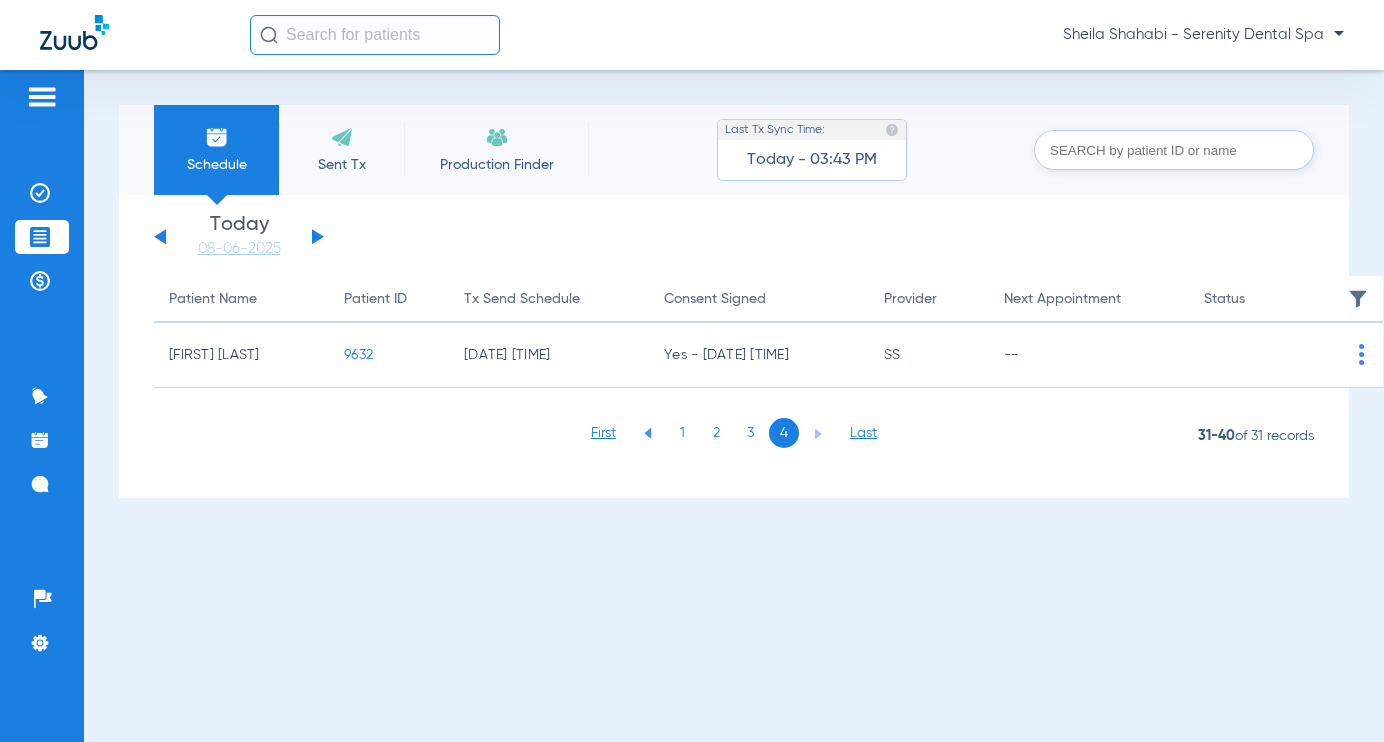 click on "3" 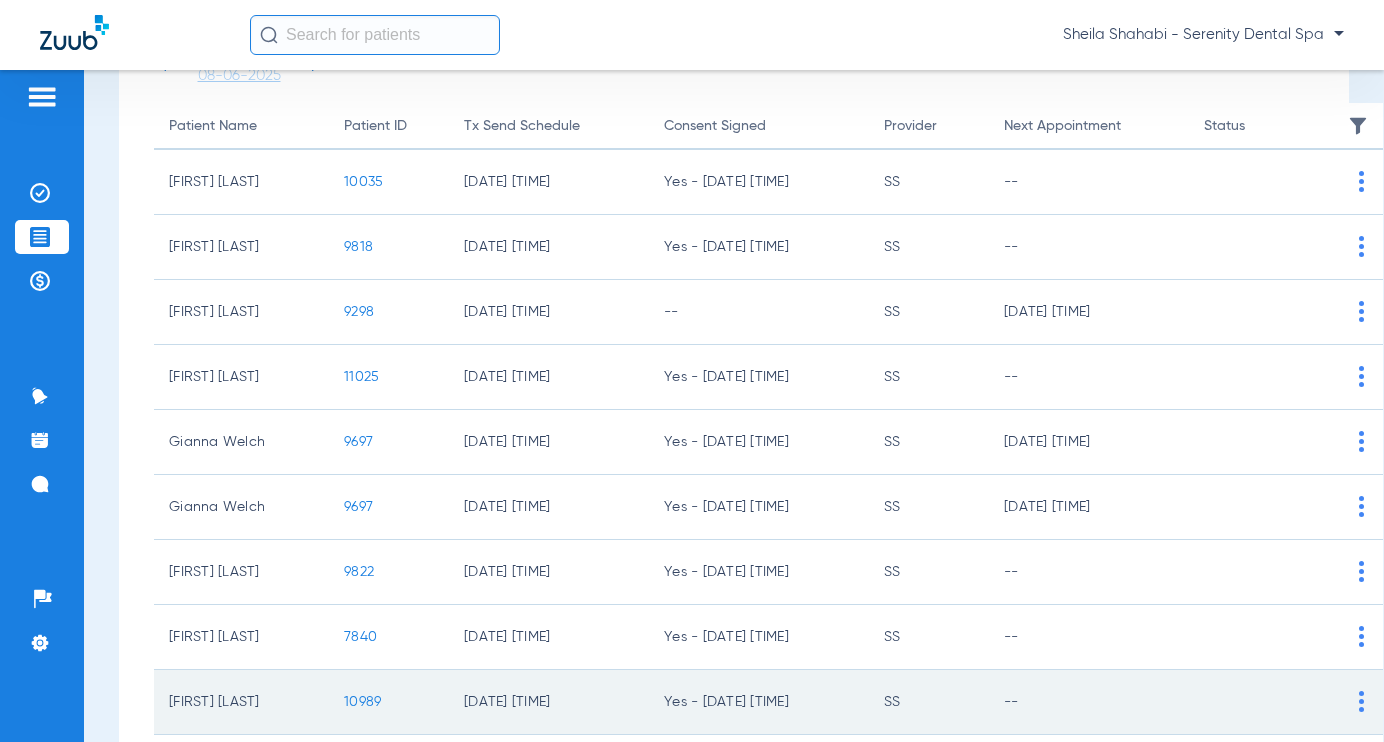 scroll, scrollTop: 377, scrollLeft: 0, axis: vertical 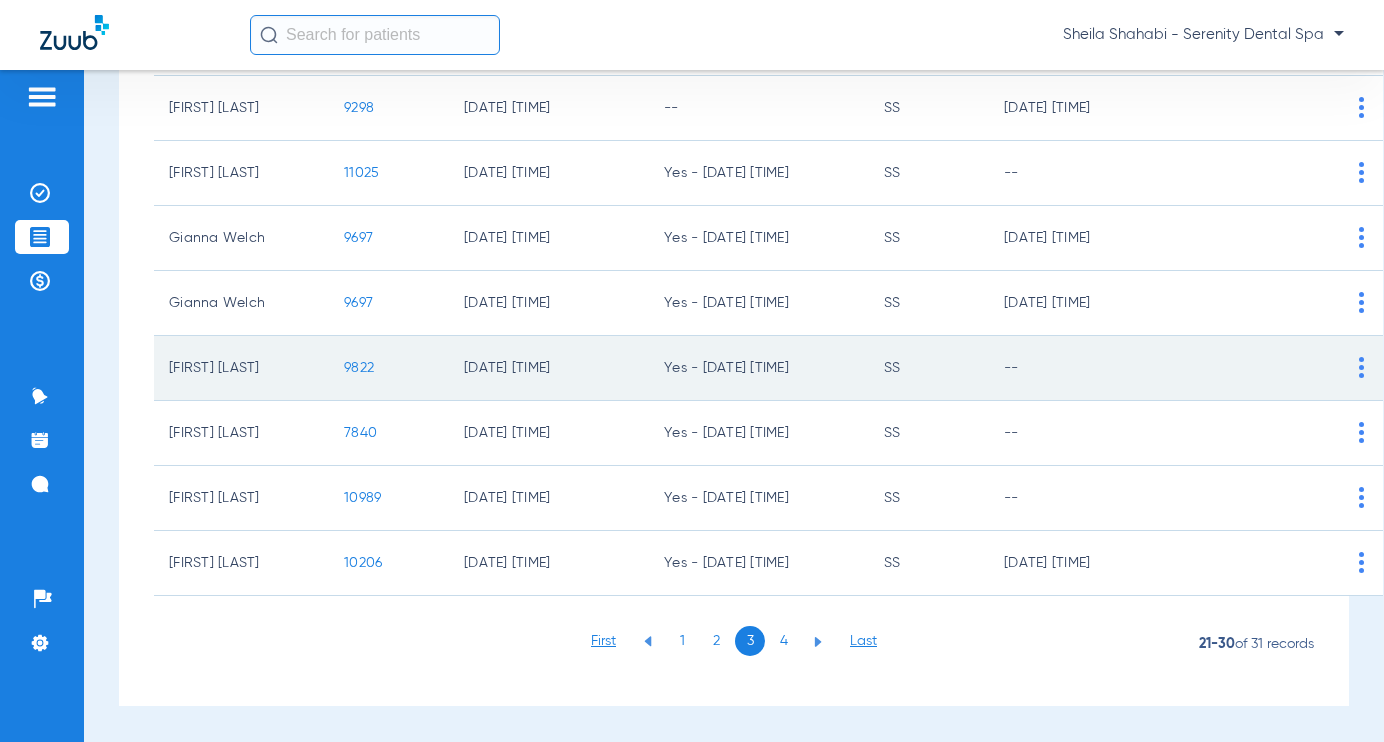 click on "9822" 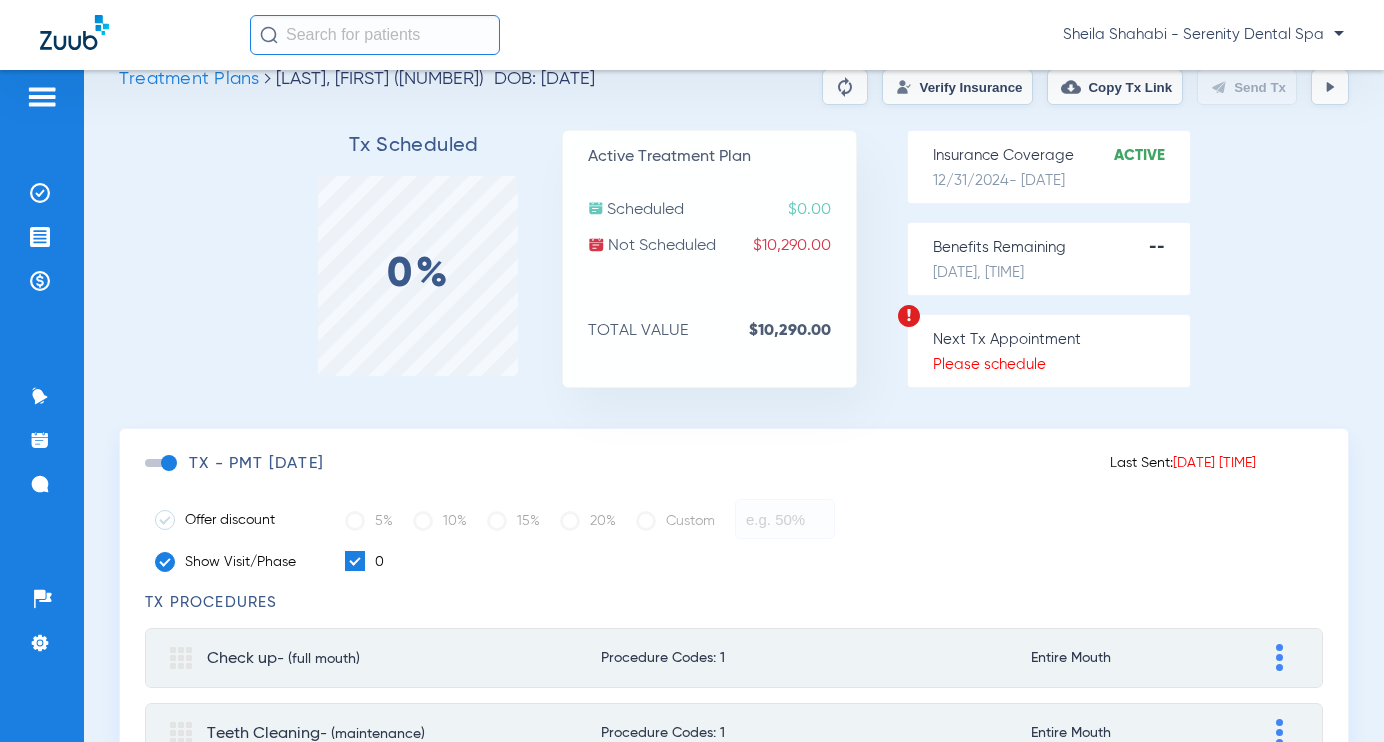 scroll, scrollTop: 0, scrollLeft: 0, axis: both 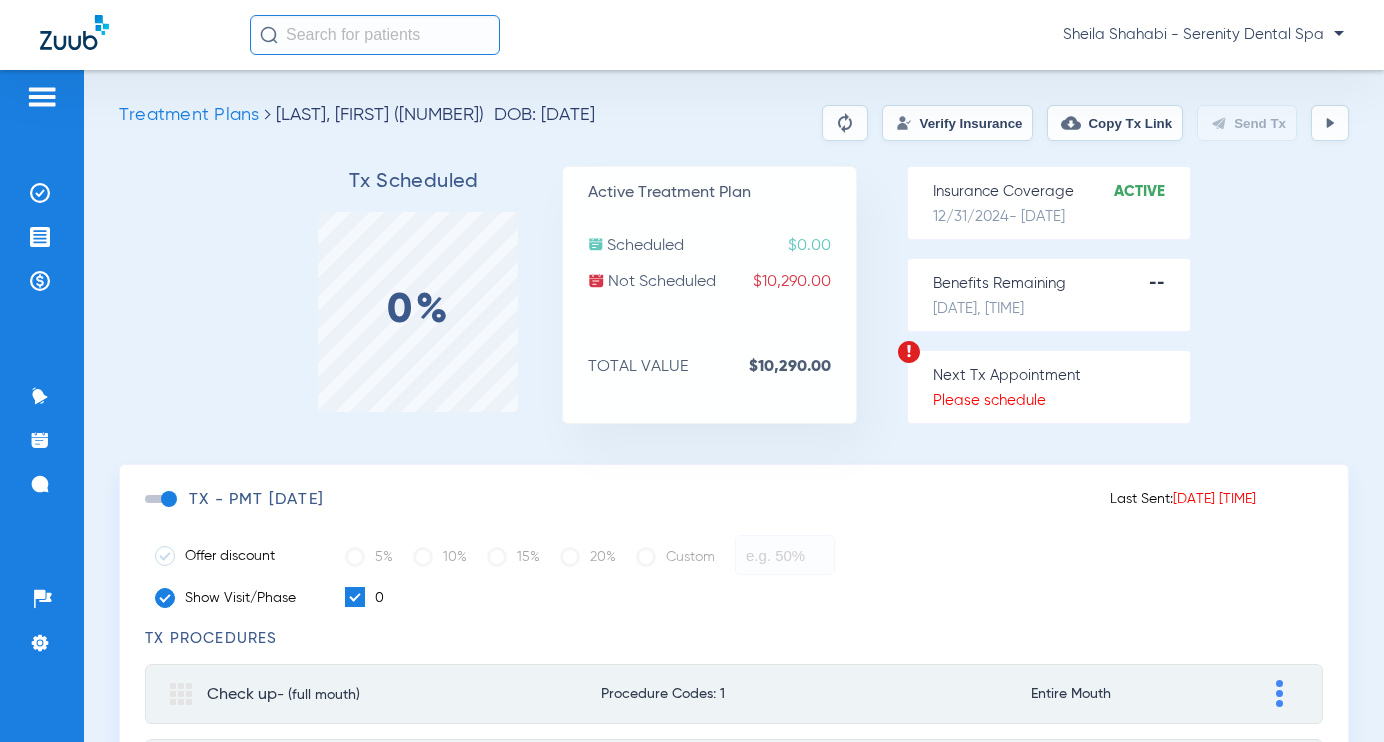 click 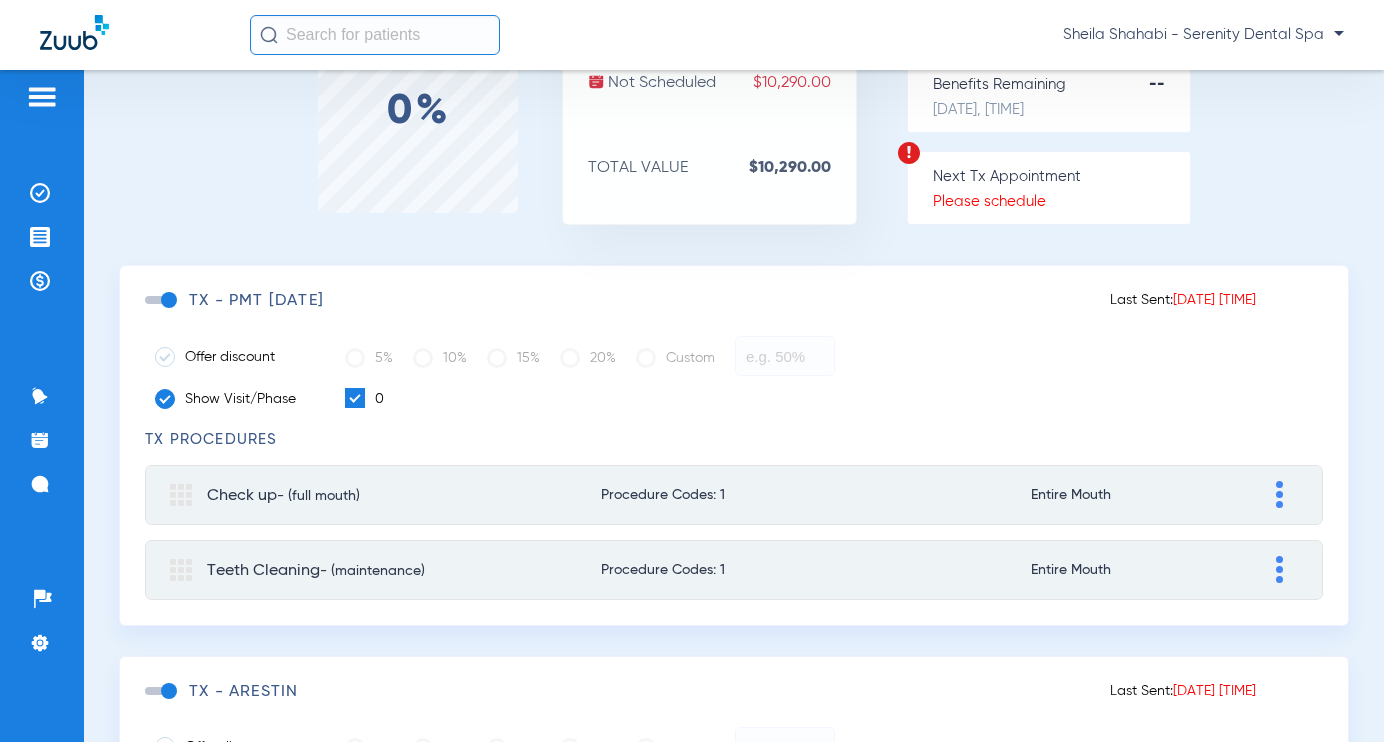 scroll, scrollTop: 200, scrollLeft: 0, axis: vertical 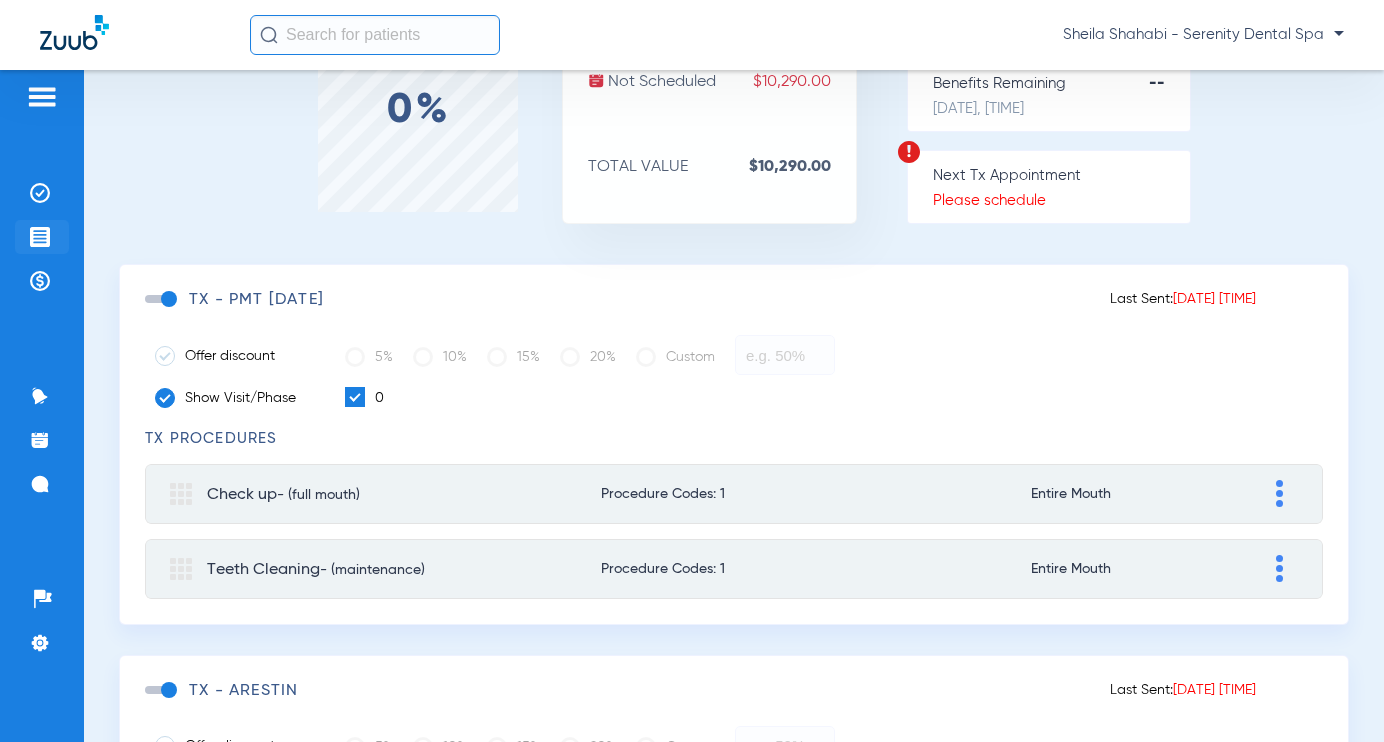 click 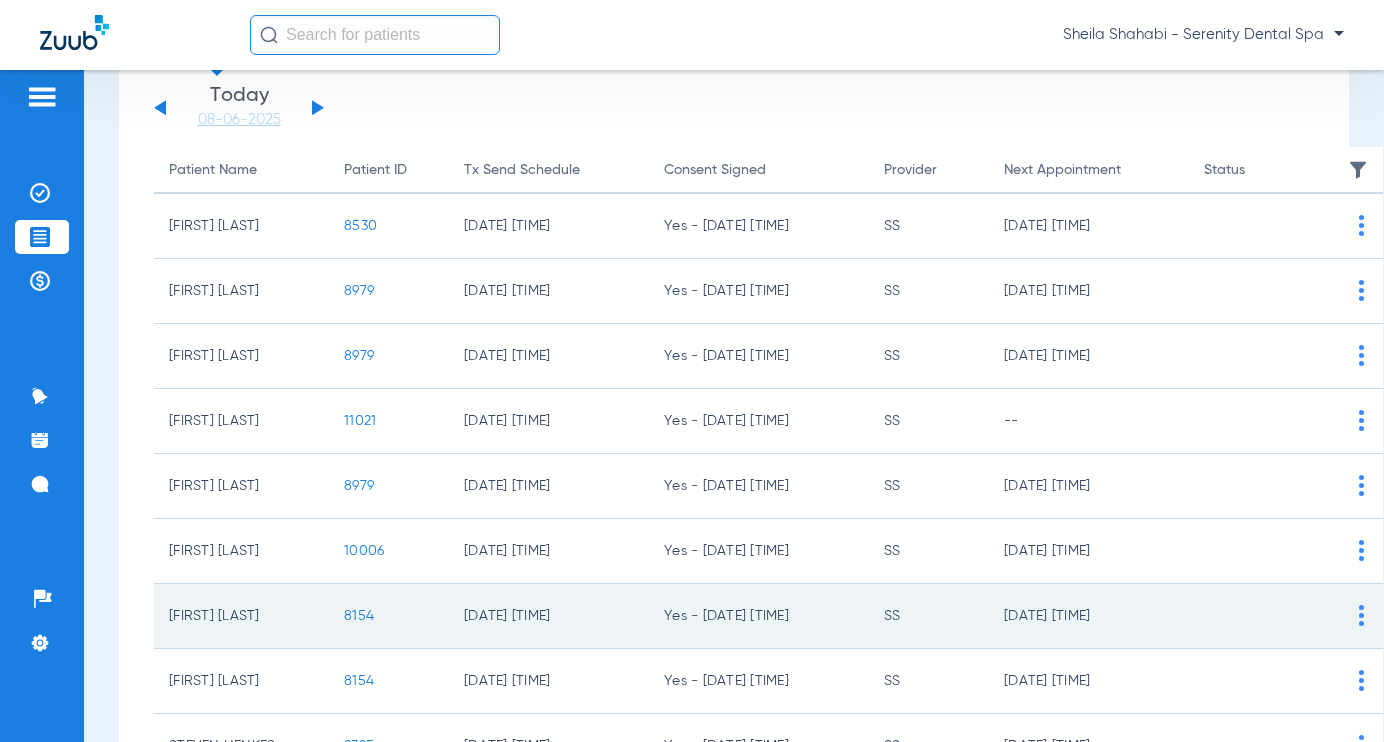 scroll, scrollTop: 377, scrollLeft: 0, axis: vertical 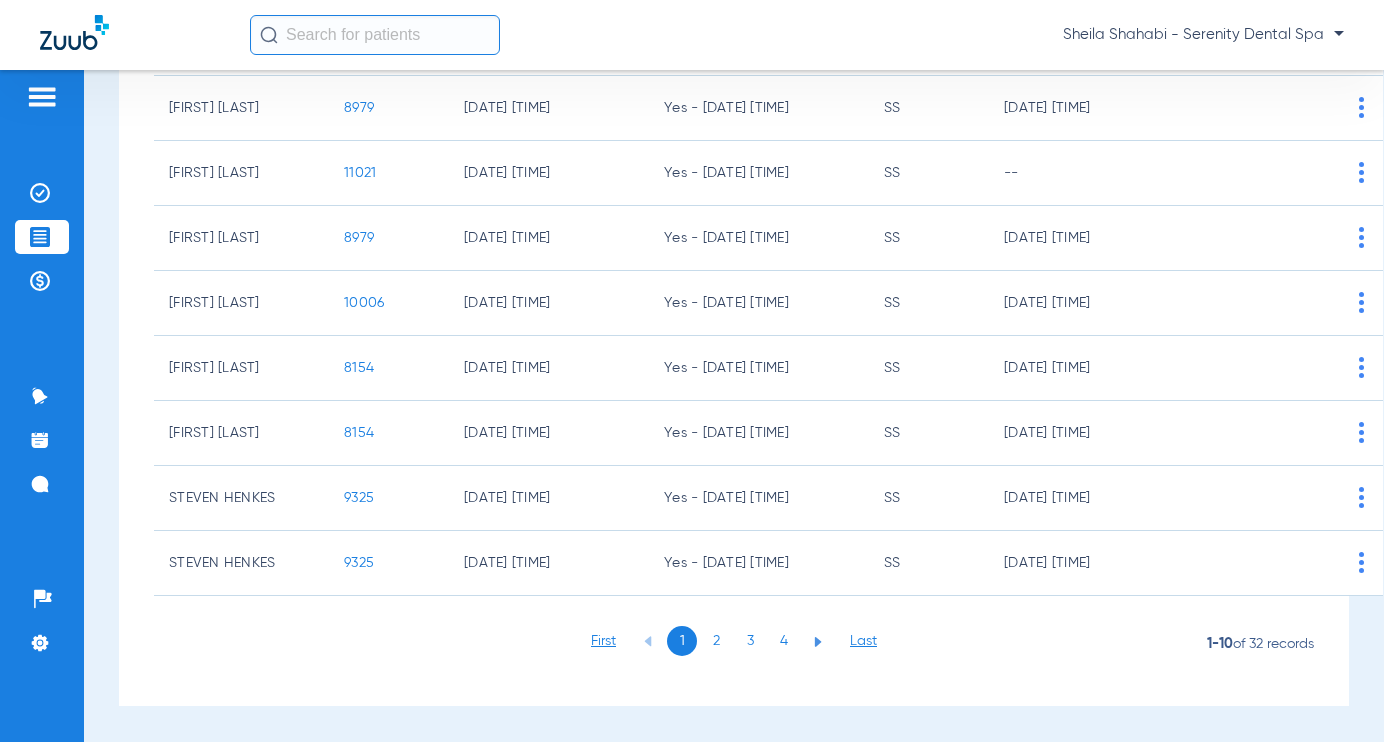 click on "4" 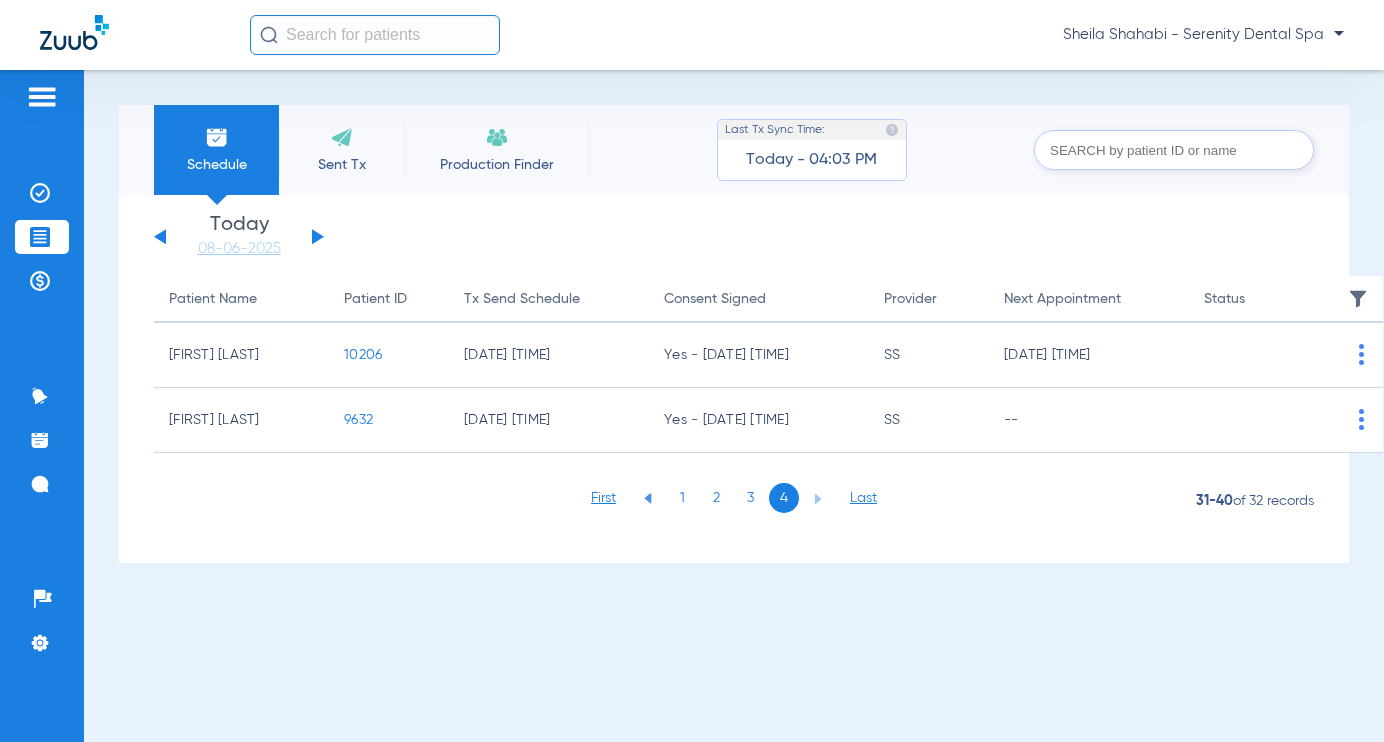click on "3" 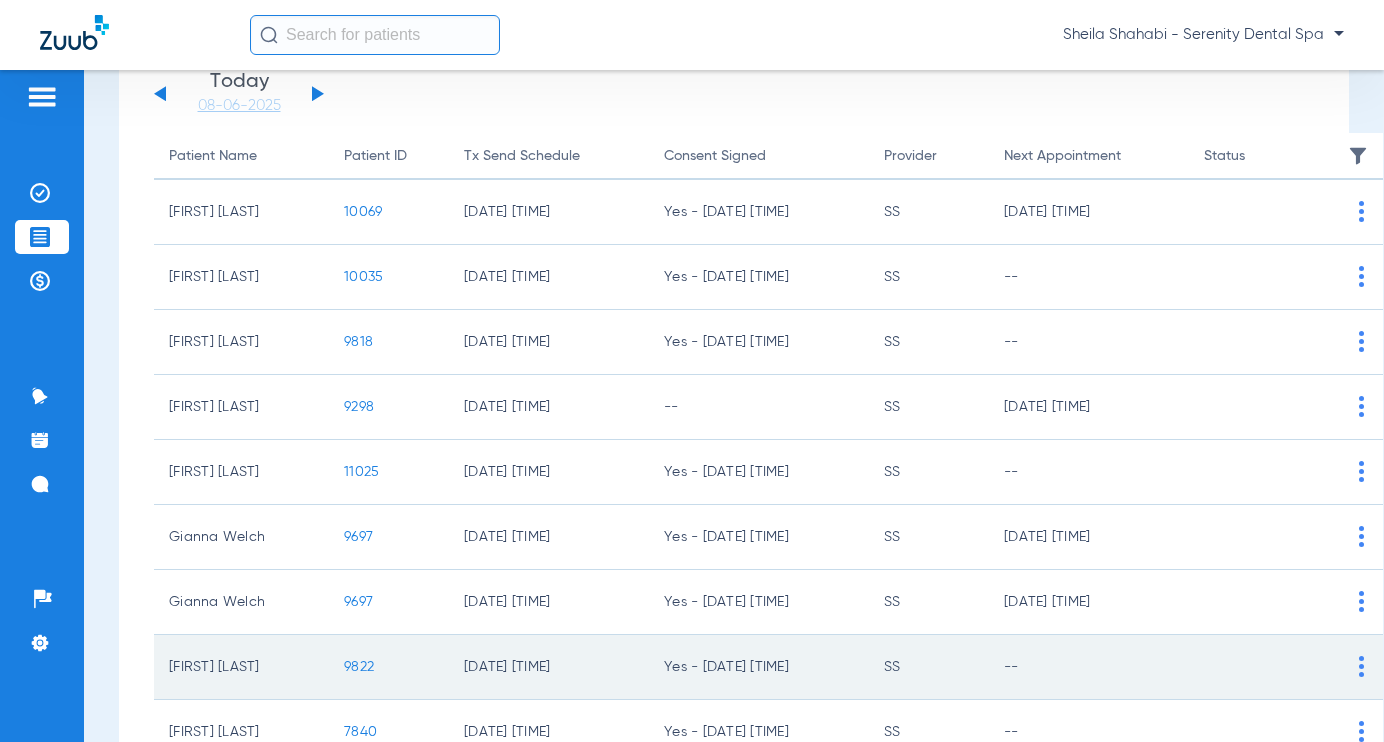 scroll, scrollTop: 377, scrollLeft: 0, axis: vertical 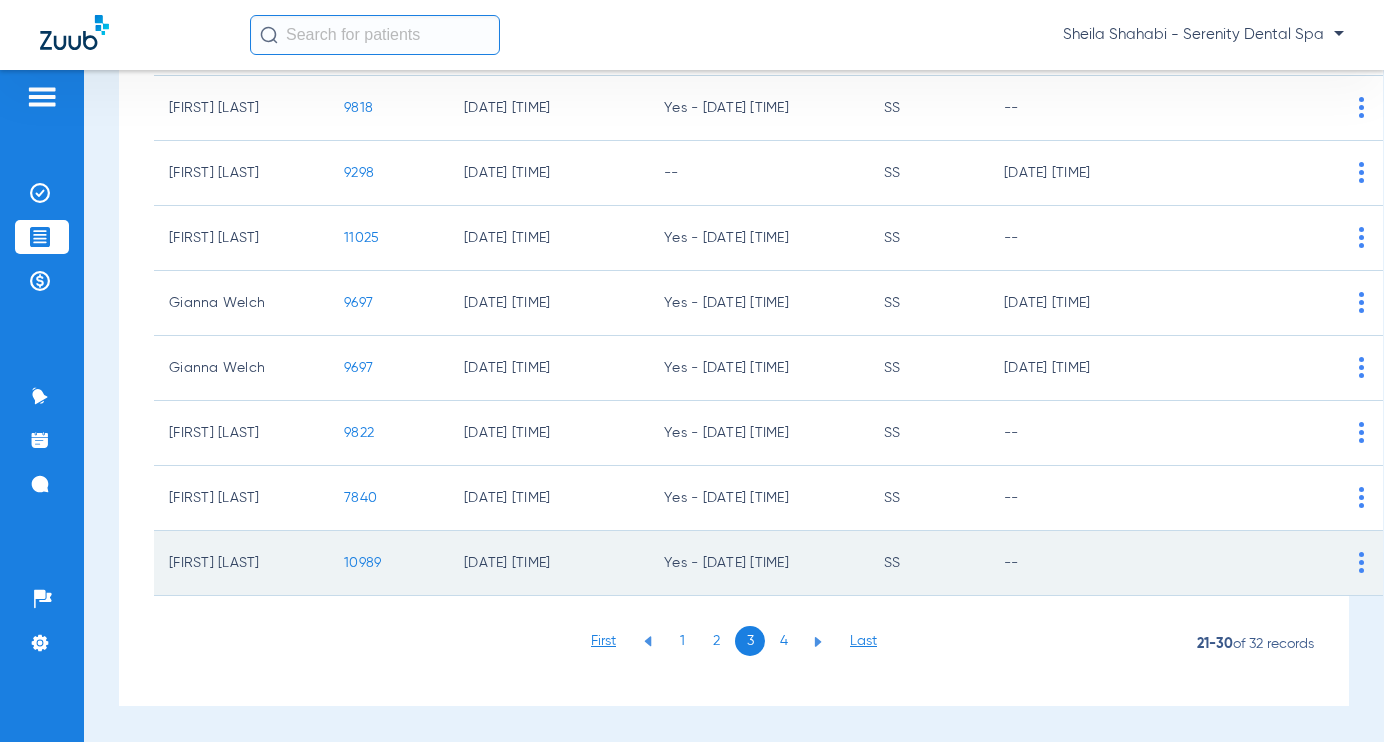 click on "10989" 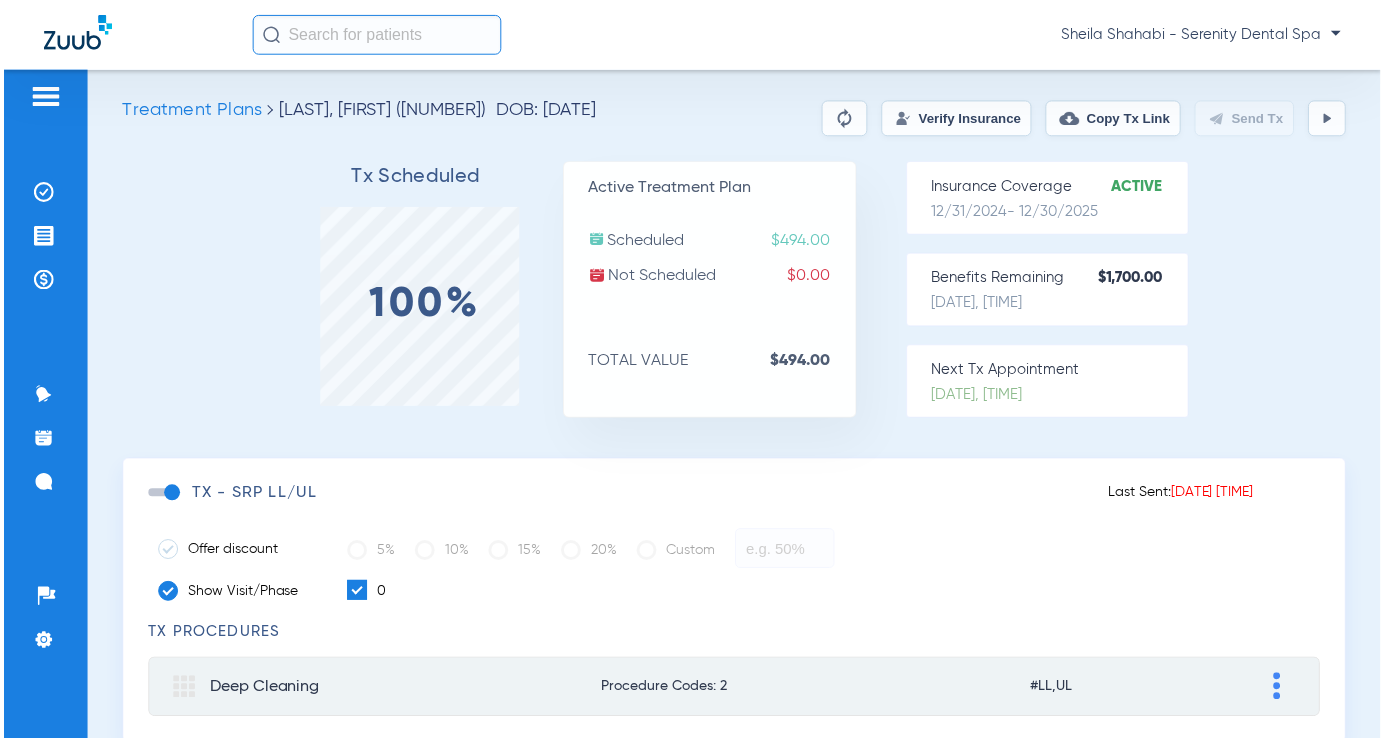 scroll, scrollTop: 0, scrollLeft: 0, axis: both 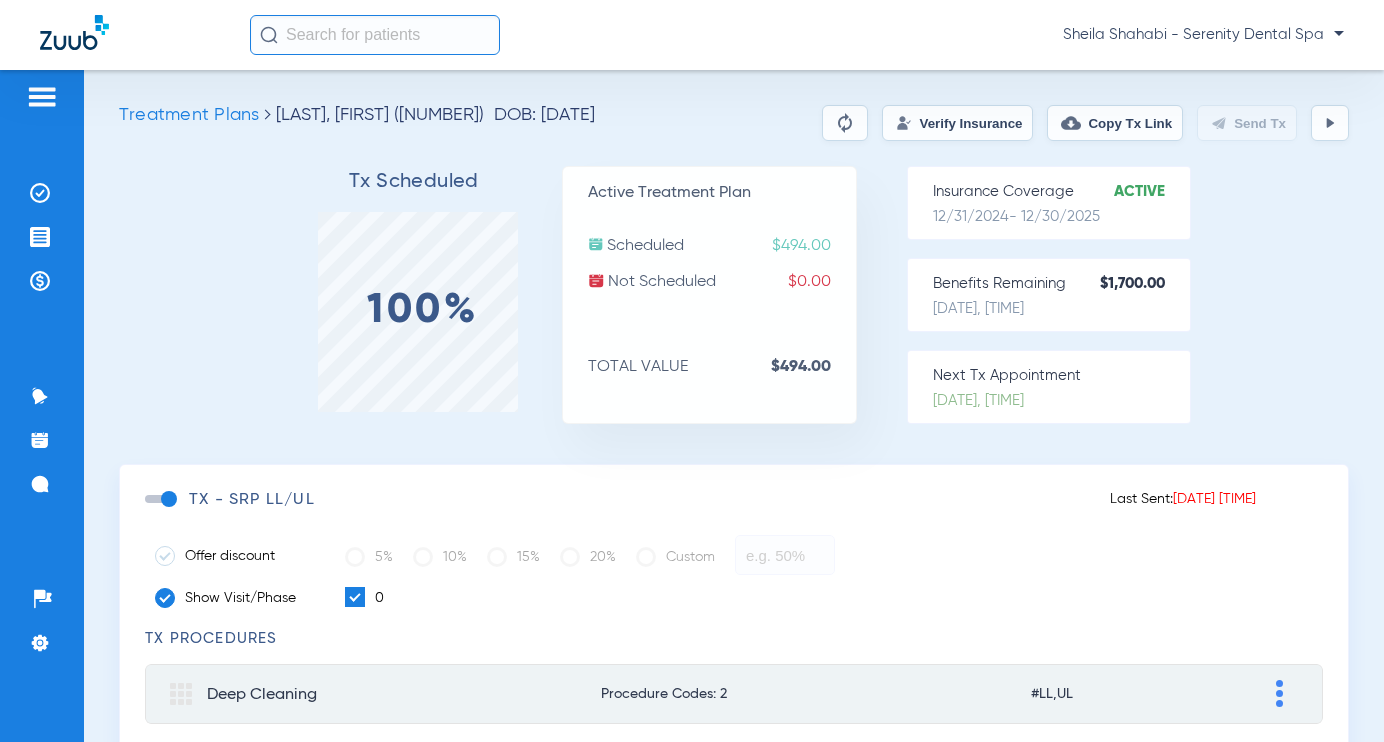 click 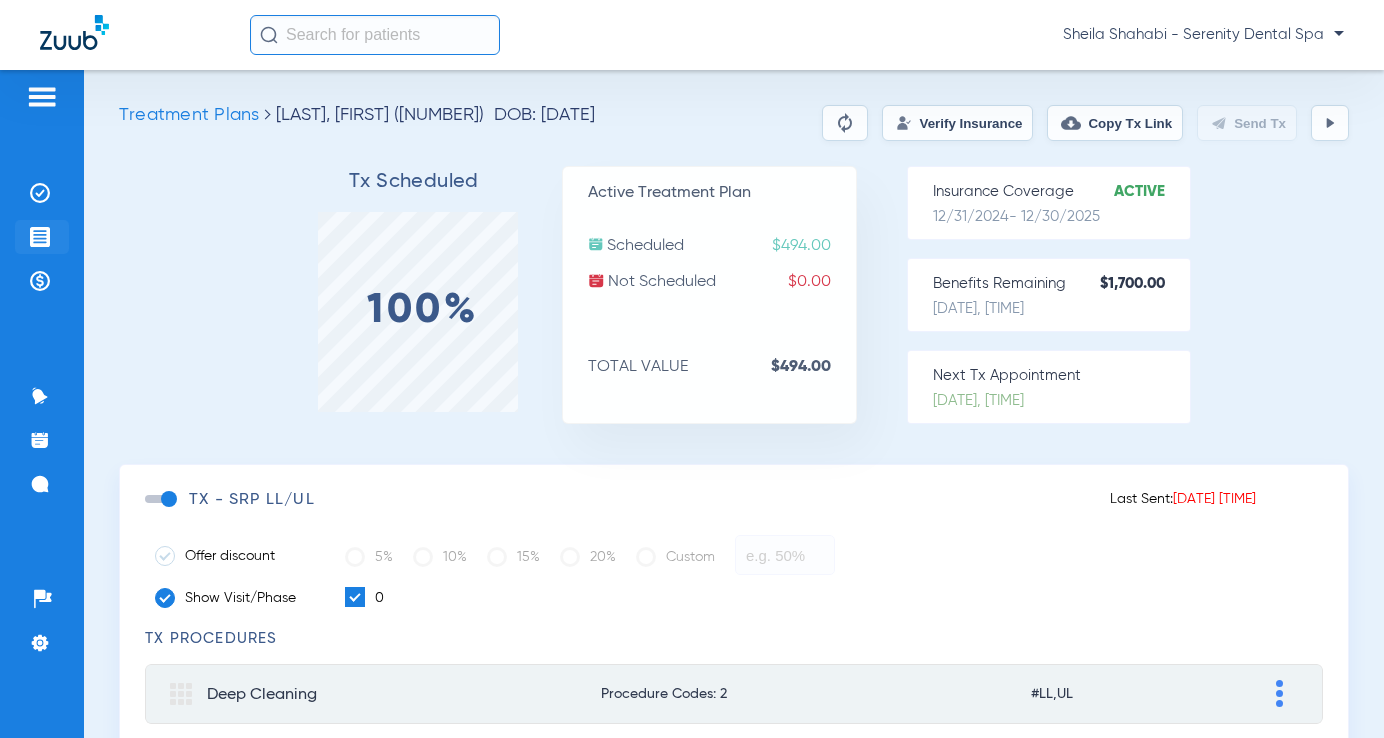 click on "Treatment Acceptance" 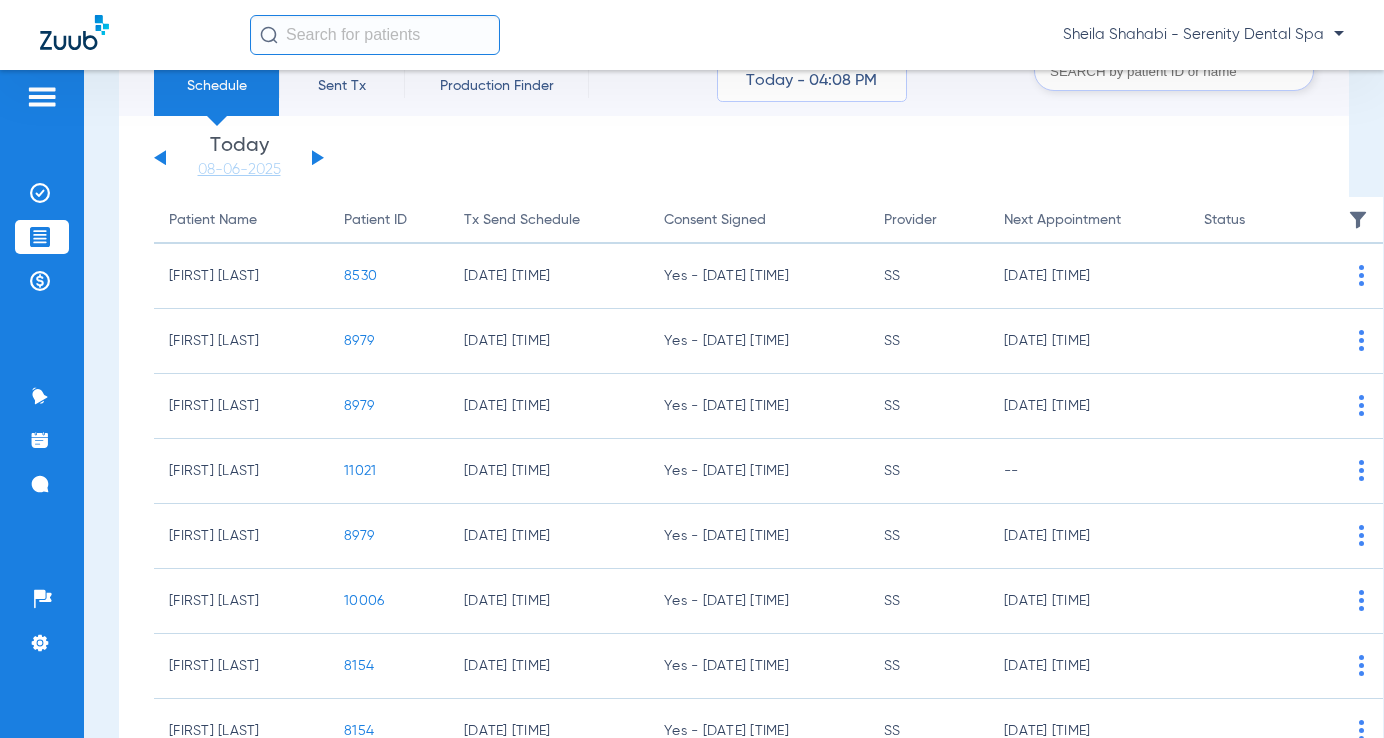 scroll, scrollTop: 381, scrollLeft: 0, axis: vertical 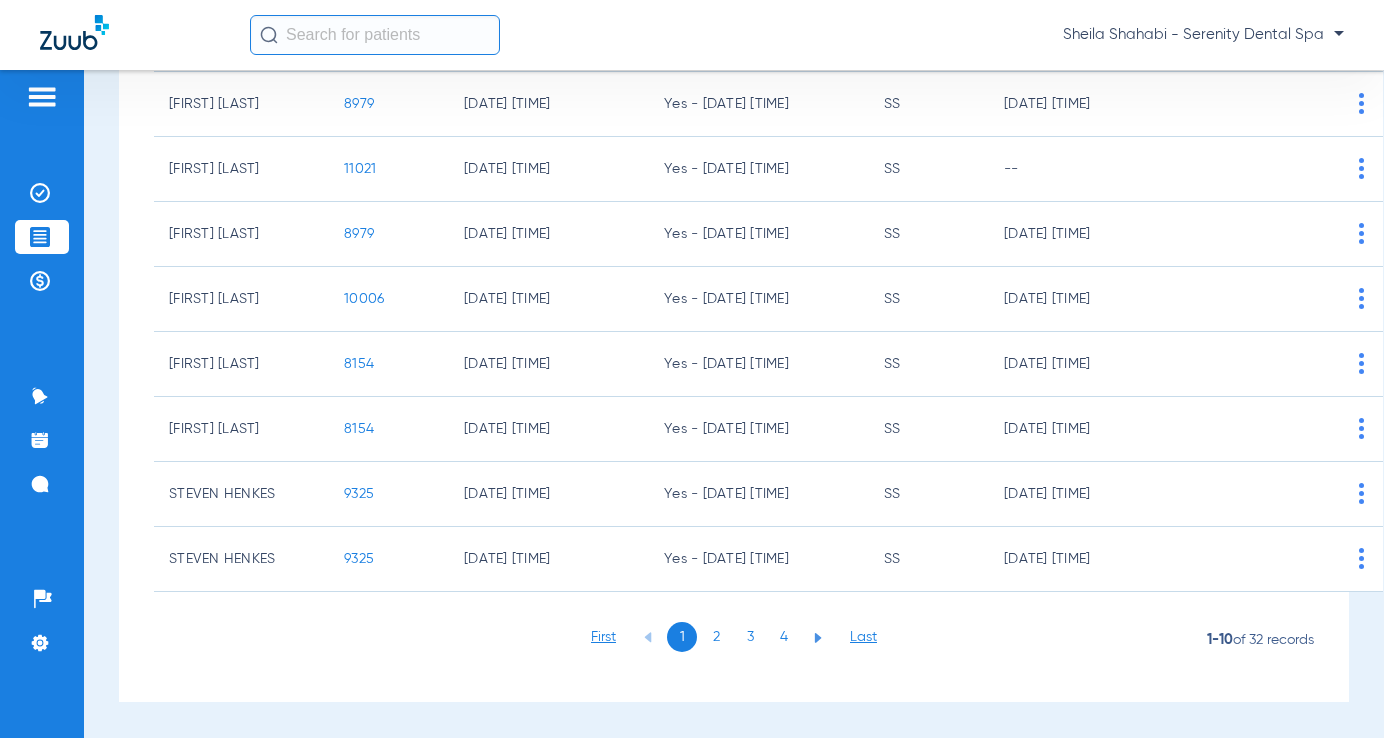 click on "Patient Name   Patient ID   Tx Send Schedule   Consent Signed   Provider   Next Appointment   Status   NICOLAS AZCARATE   8530  08/06/25 11:00 am  Yes - 08/06/2025 9:00am   SS   02/04/26 09:00 am      Send Tx Now   Cancel Tx Autosend  Insurance Verification  Katrina Gaines   8979  08/06/25 11:00 am  Yes - 06/03/2024 1:58pm   SS   08/27/25 10:00 am      Send Tx Now   Cancel Tx Autosend  Insurance Verification  Katrina Gaines   8979  08/06/25 11:00 am  Yes - 06/03/2024 1:58pm   SS   08/27/25 10:00 am      Send Tx Now   Cancel Tx Autosend  Insurance Verification  Bethany Jacobs   11021  08/06/25 11:00 am  Yes - 08/06/2025 9:05 am   SS   --      Send Tx Now   Cancel Tx Autosend  Insurance Verification  Katrina Gaines   8979  08/06/25 11:00 am  Yes - 06/03/2024 1:58pm   SS   08/27/25 10:00 am      Send Tx Now   Cancel Tx Autosend  Insurance Verification  Nichaele Watson   10006  08/06/25 11:00 am  Yes - 04/22/2025 2:17pm   SS   09/17/25 10:00 am      Send Tx Now   Cancel Tx Autosend  Insurance Verification  8154" 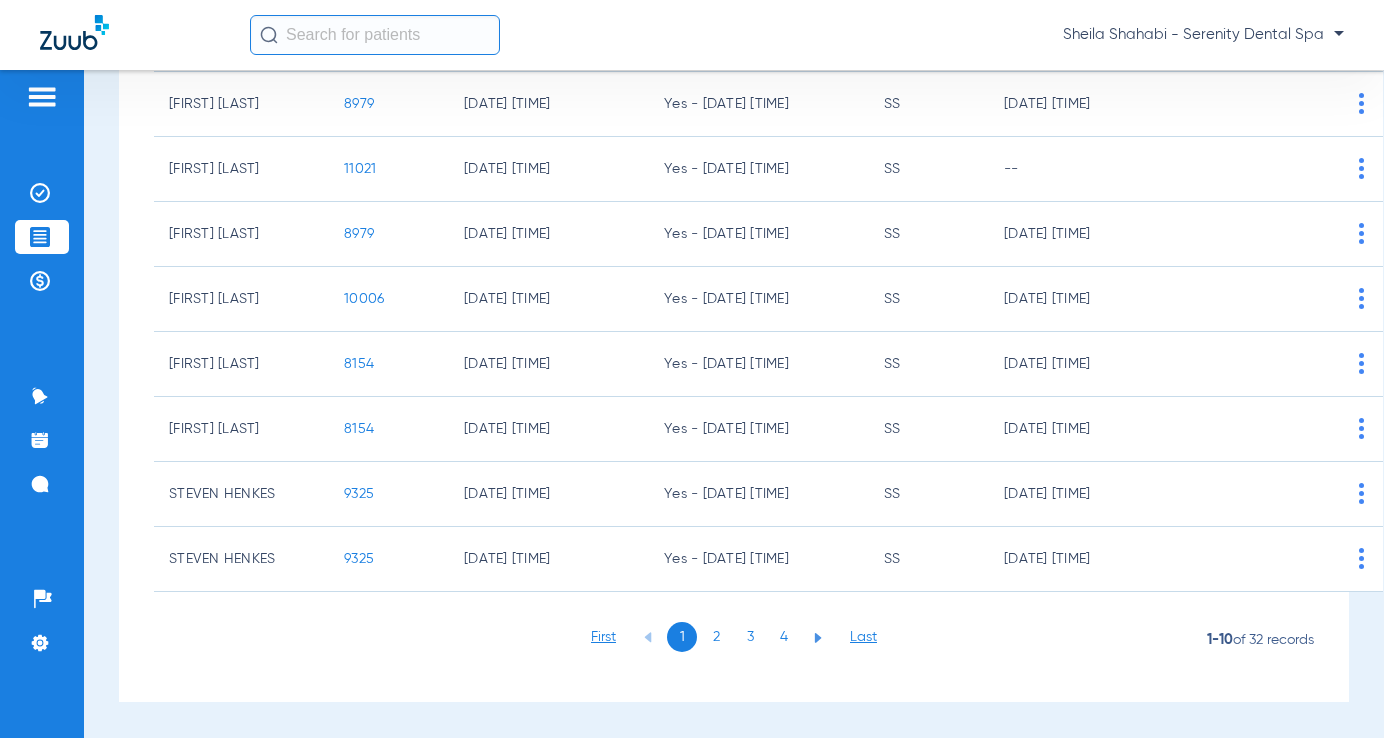 click on "3" 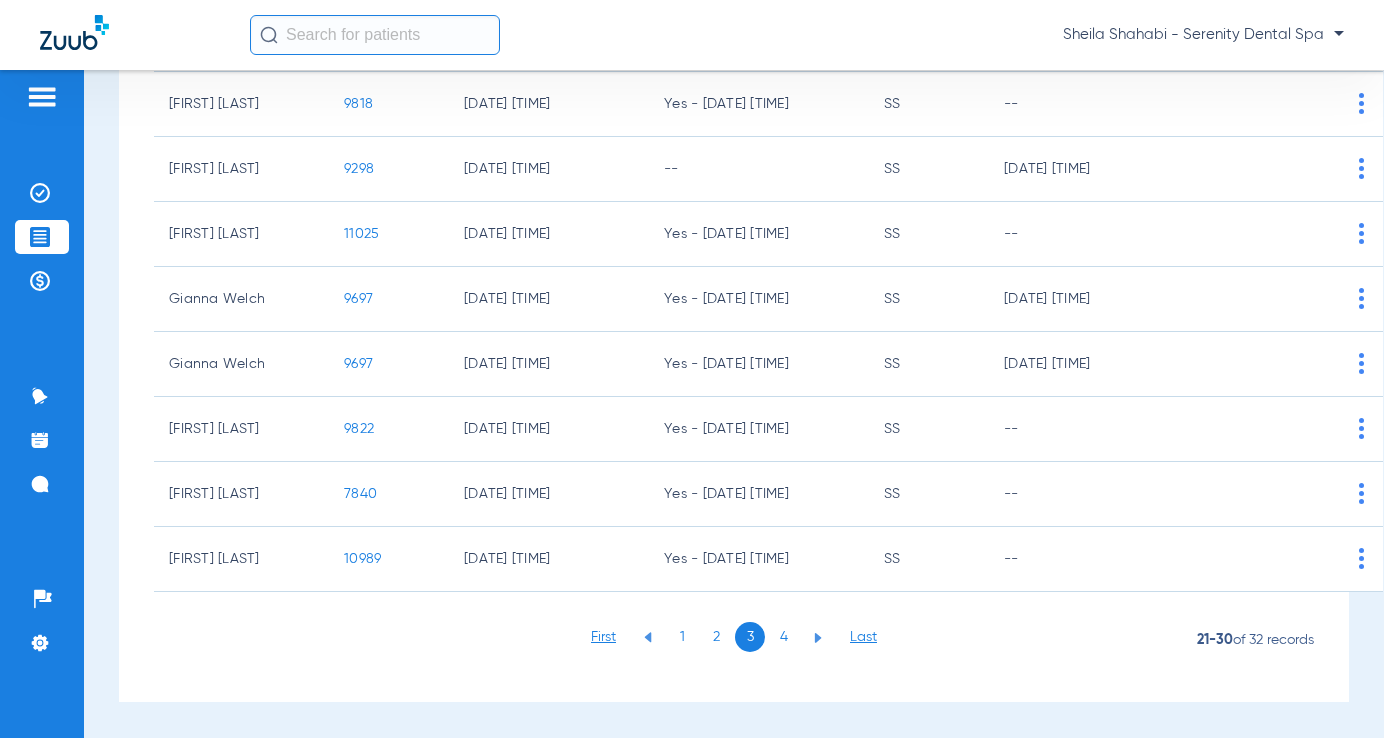 click on "4" 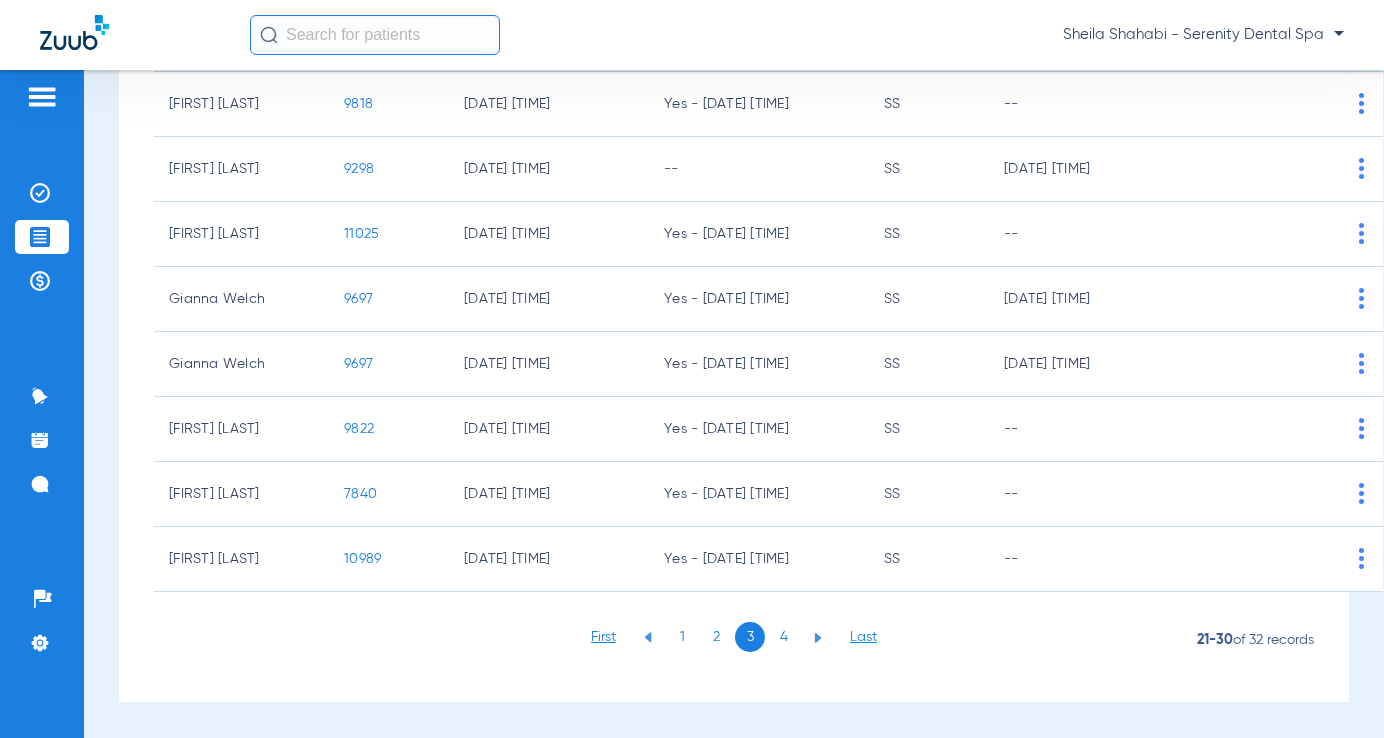 scroll, scrollTop: 0, scrollLeft: 0, axis: both 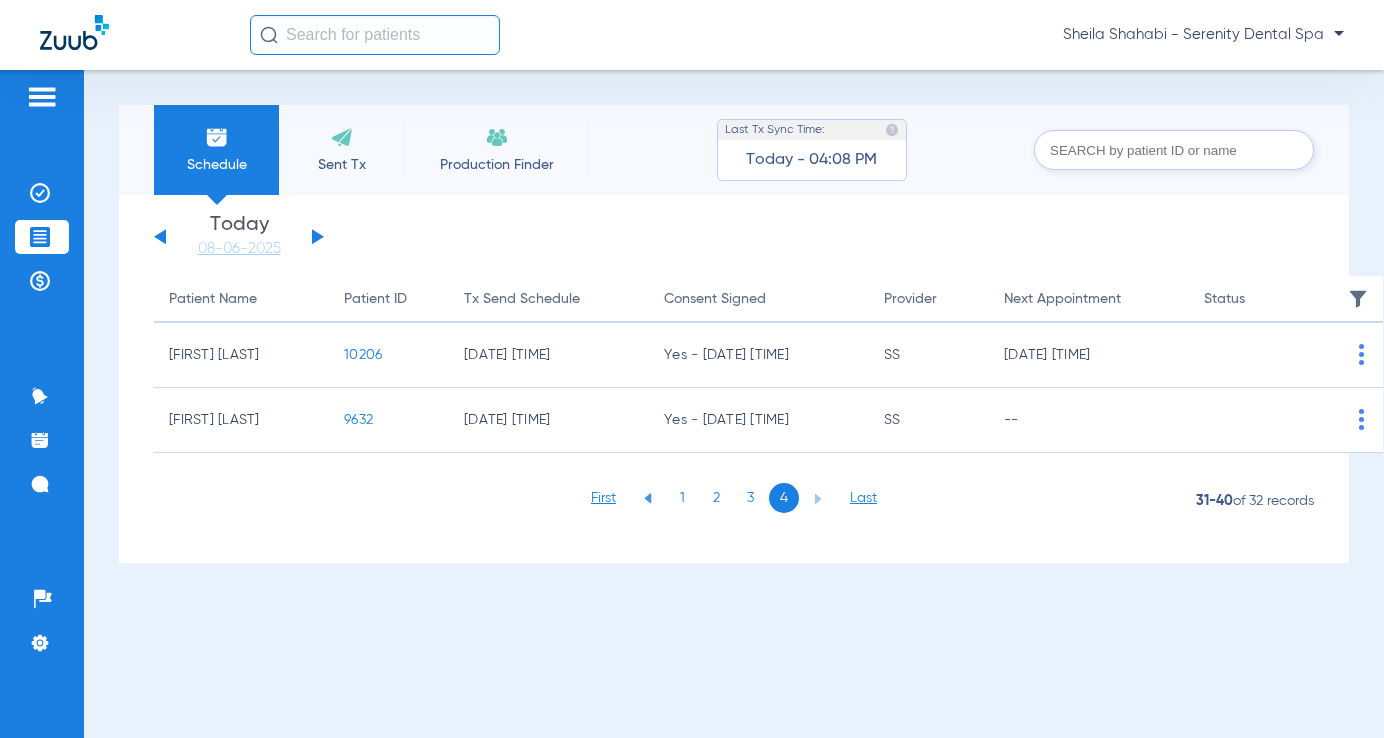 click on "3" 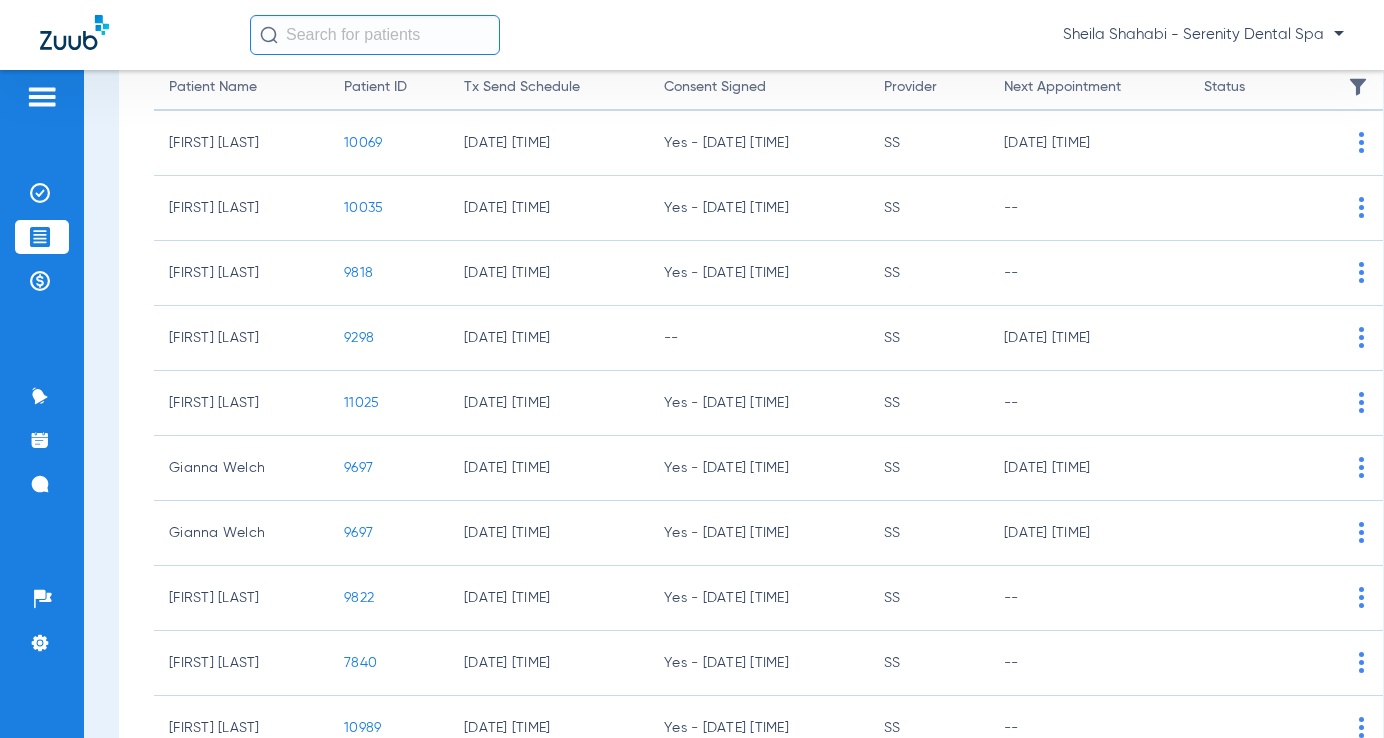 scroll, scrollTop: 381, scrollLeft: 0, axis: vertical 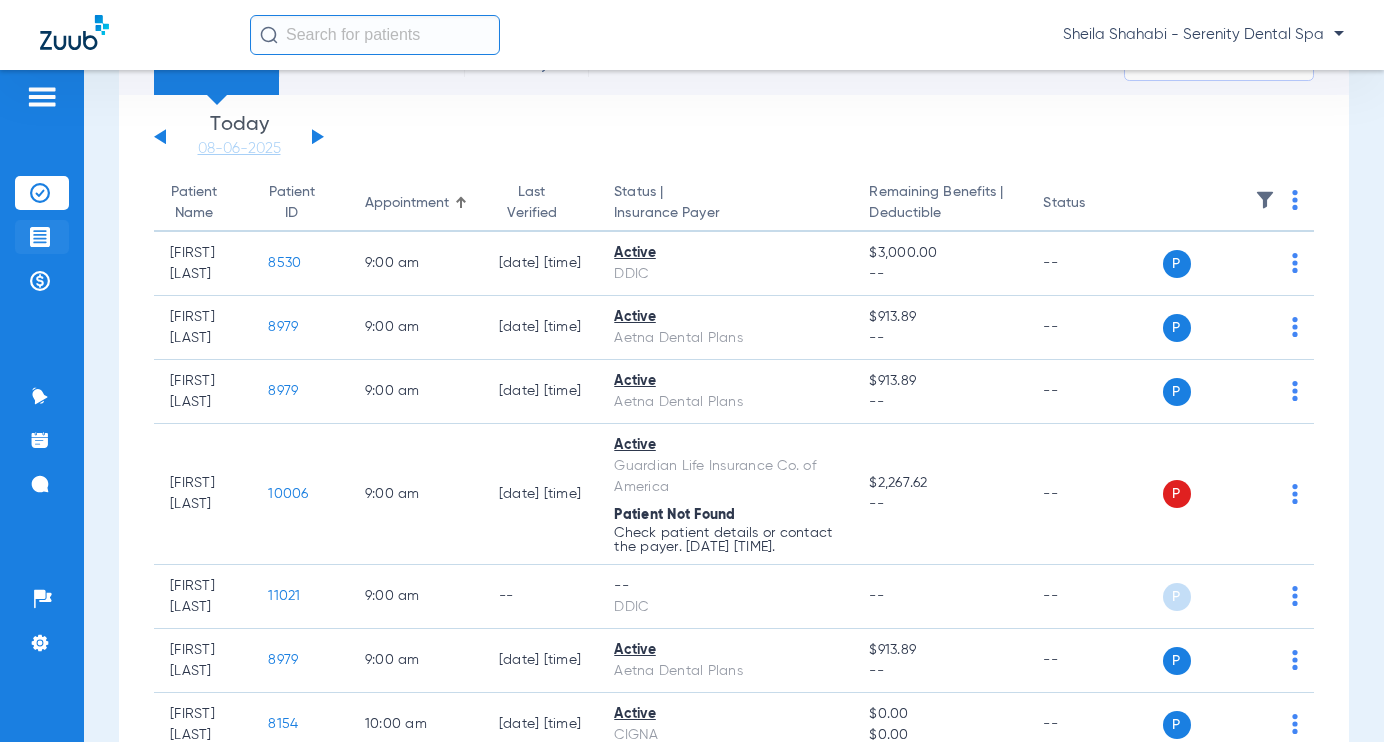 click on "Treatment Acceptance" 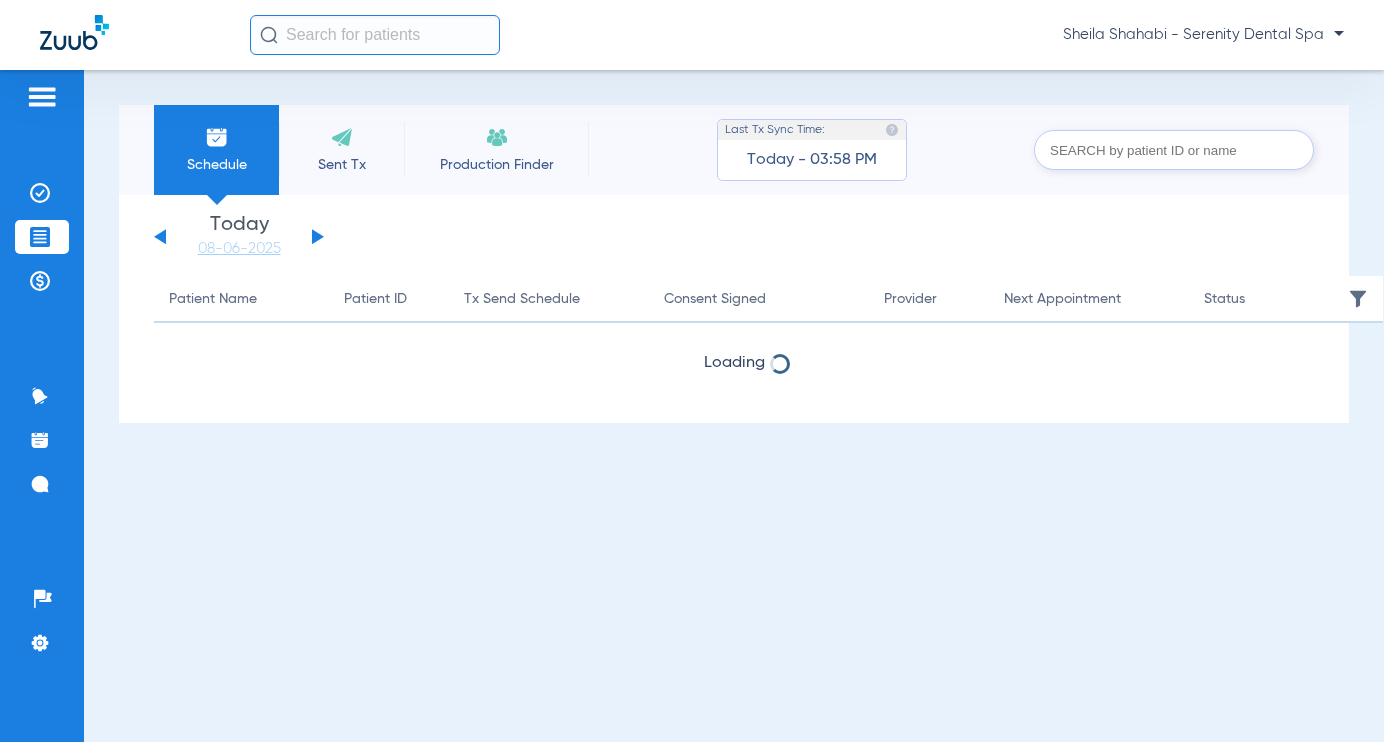 scroll, scrollTop: 0, scrollLeft: 0, axis: both 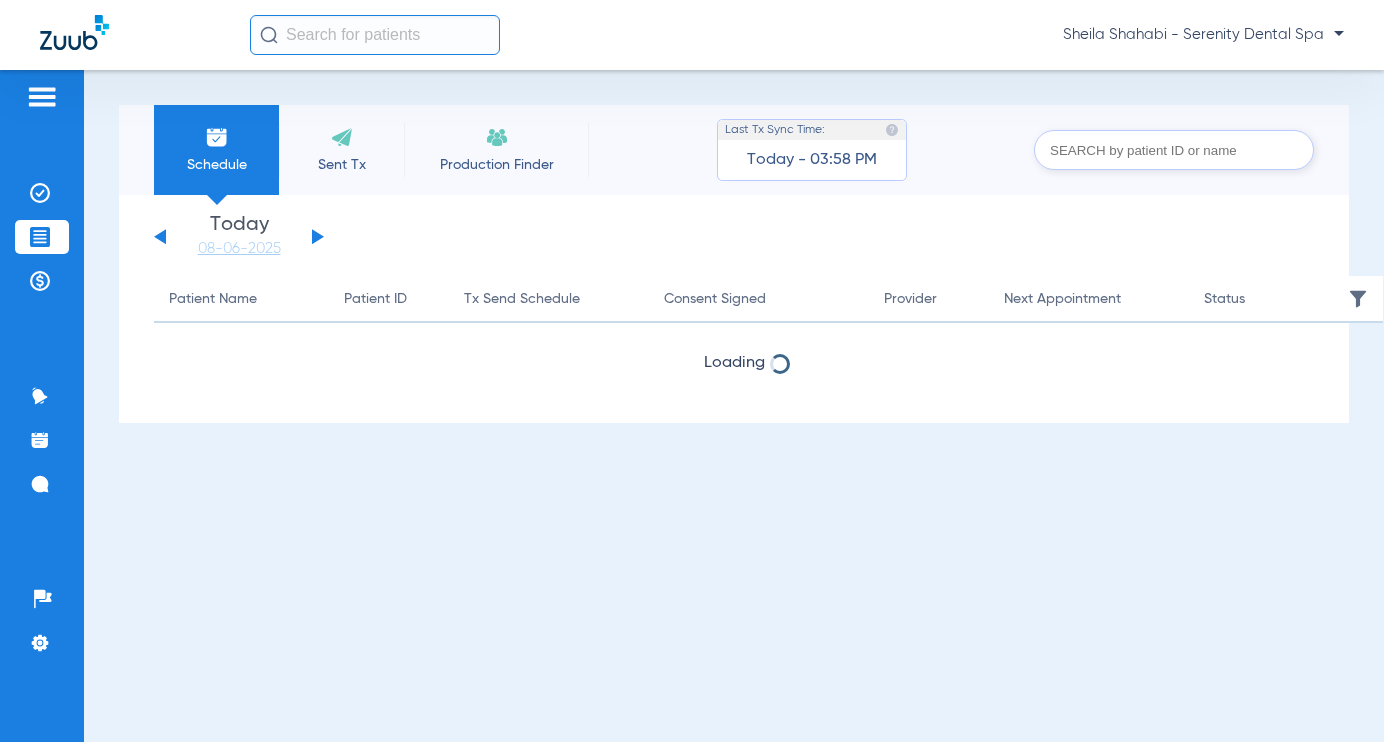 click on "Treatment Acceptance" 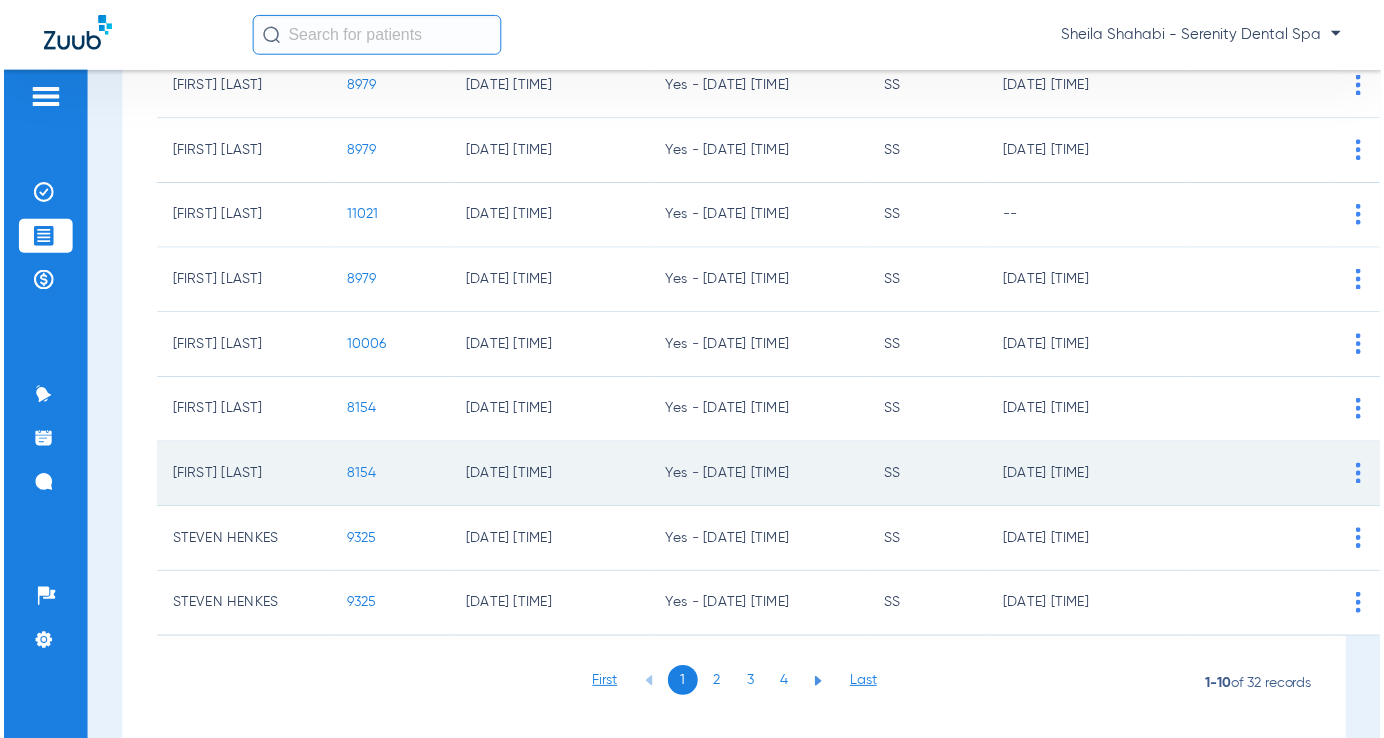 scroll, scrollTop: 377, scrollLeft: 0, axis: vertical 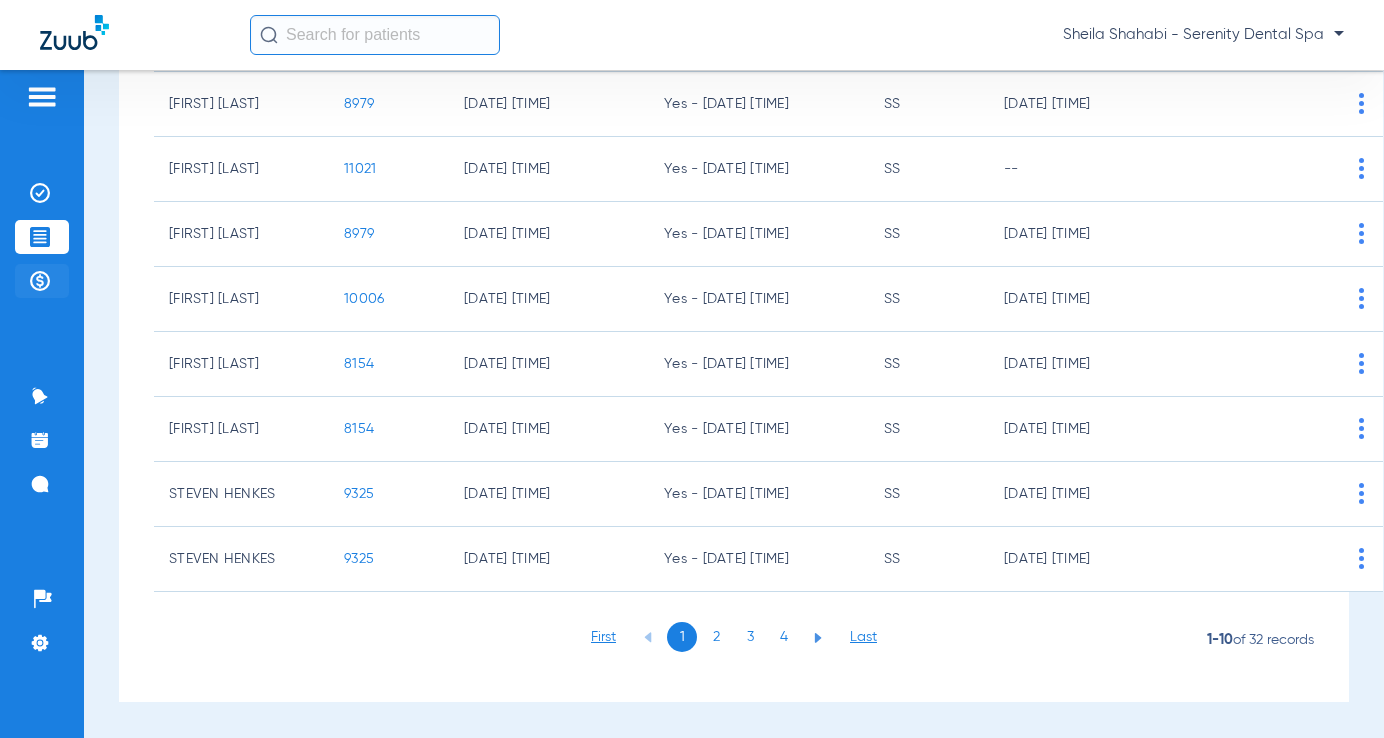 drag, startPoint x: 72, startPoint y: 267, endPoint x: 37, endPoint y: 264, distance: 35.128338 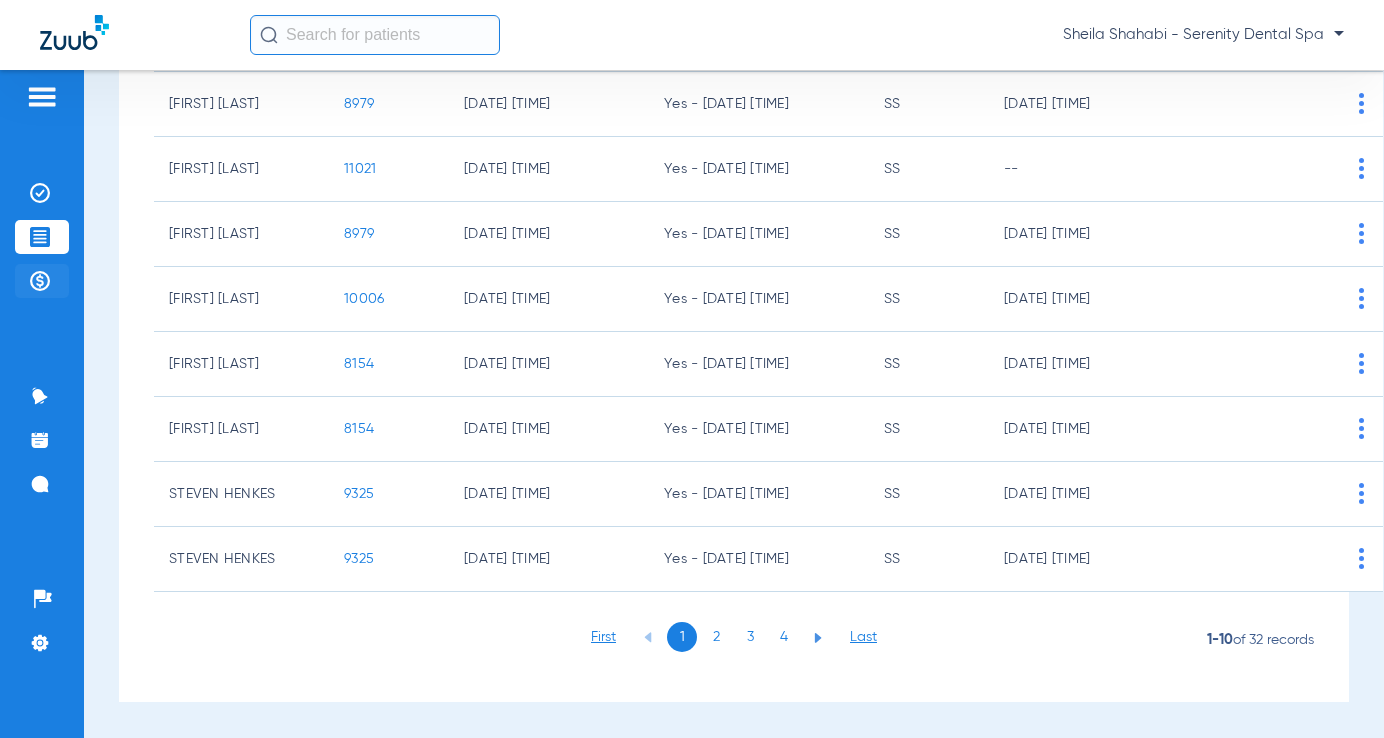 click on "Patients  Insurance Verification Treatment Acceptance Payments & A/R  Communication  Activity Appt Reminders Messages  3   Setup  Help Center Settings" 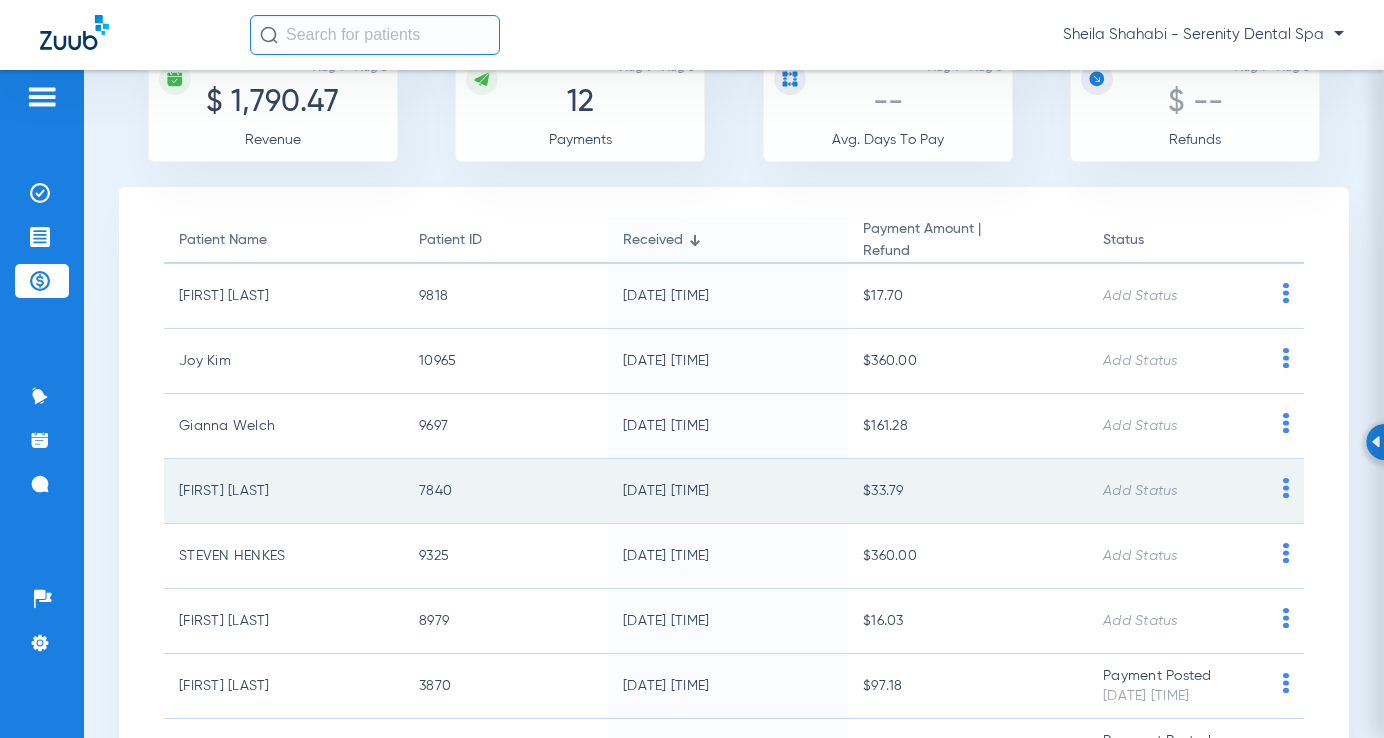 scroll, scrollTop: 200, scrollLeft: 0, axis: vertical 